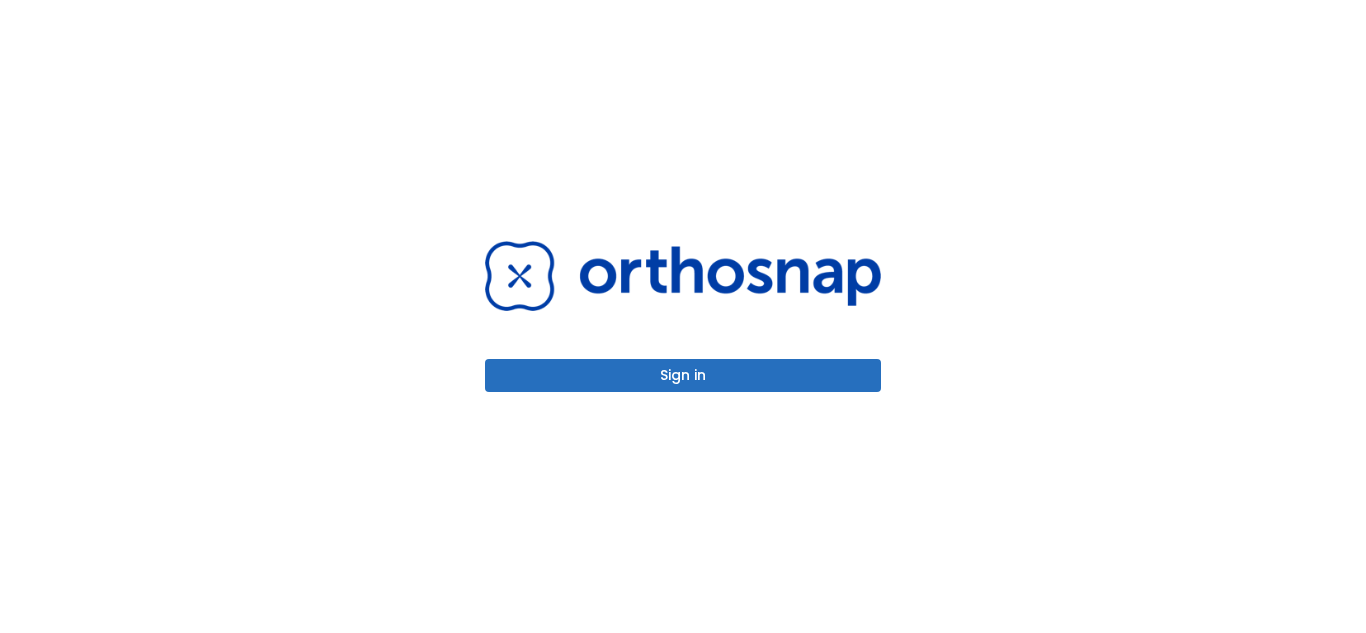 scroll, scrollTop: 0, scrollLeft: 0, axis: both 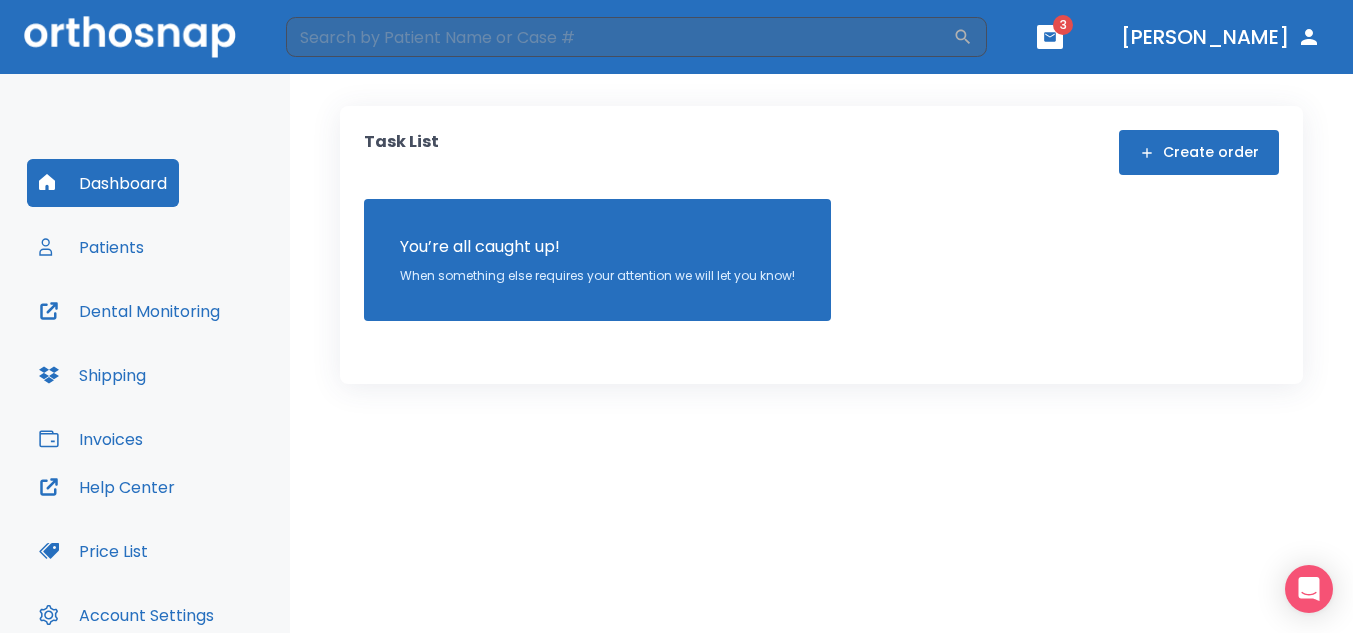 click on "Create order" at bounding box center (1199, 152) 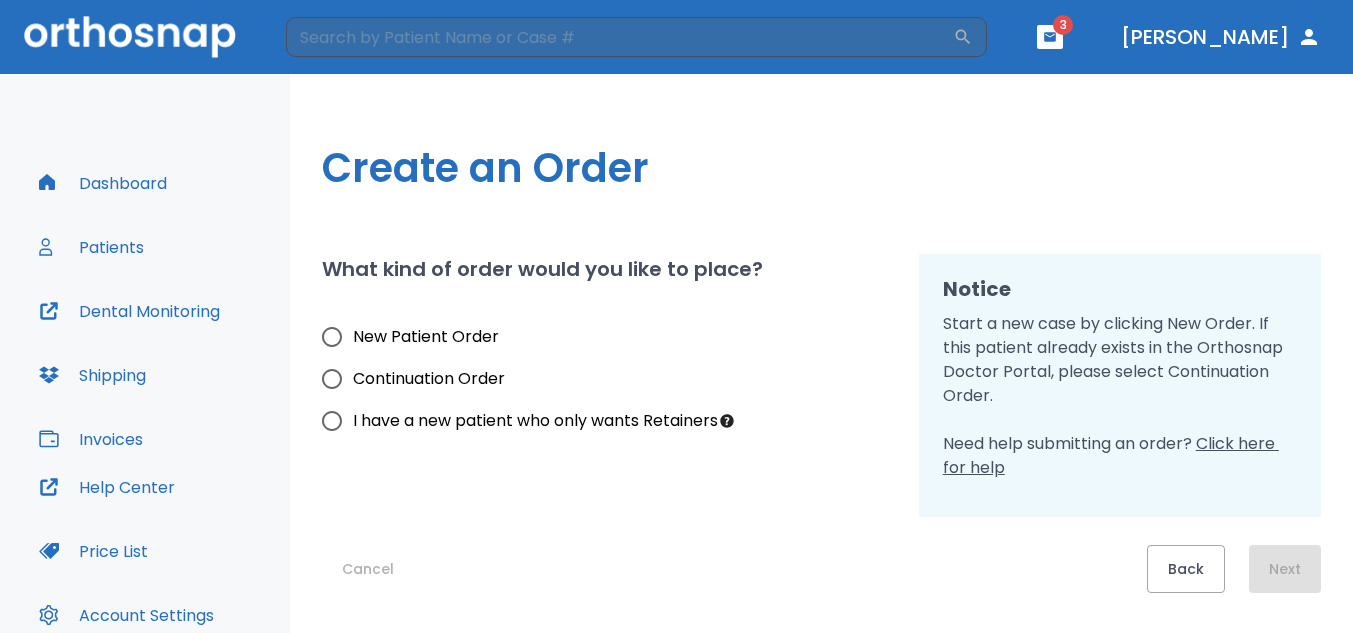 click on "New Patient Order" at bounding box center [332, 337] 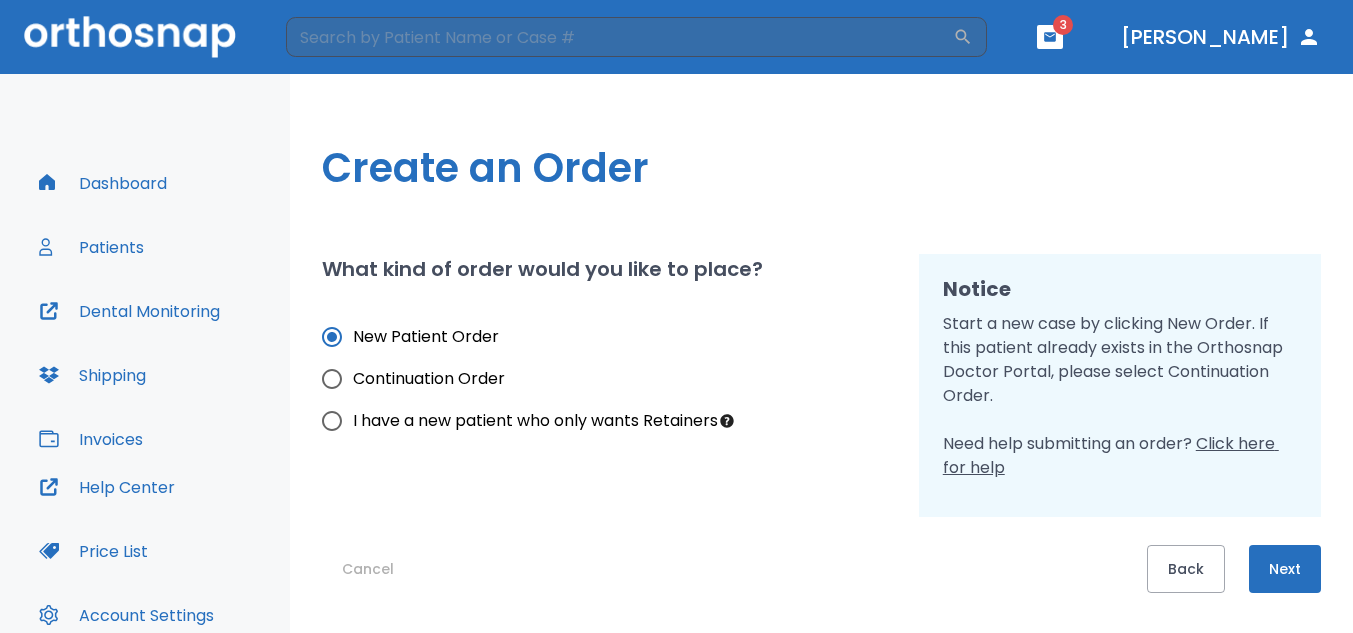 click on "Next" at bounding box center [1285, 569] 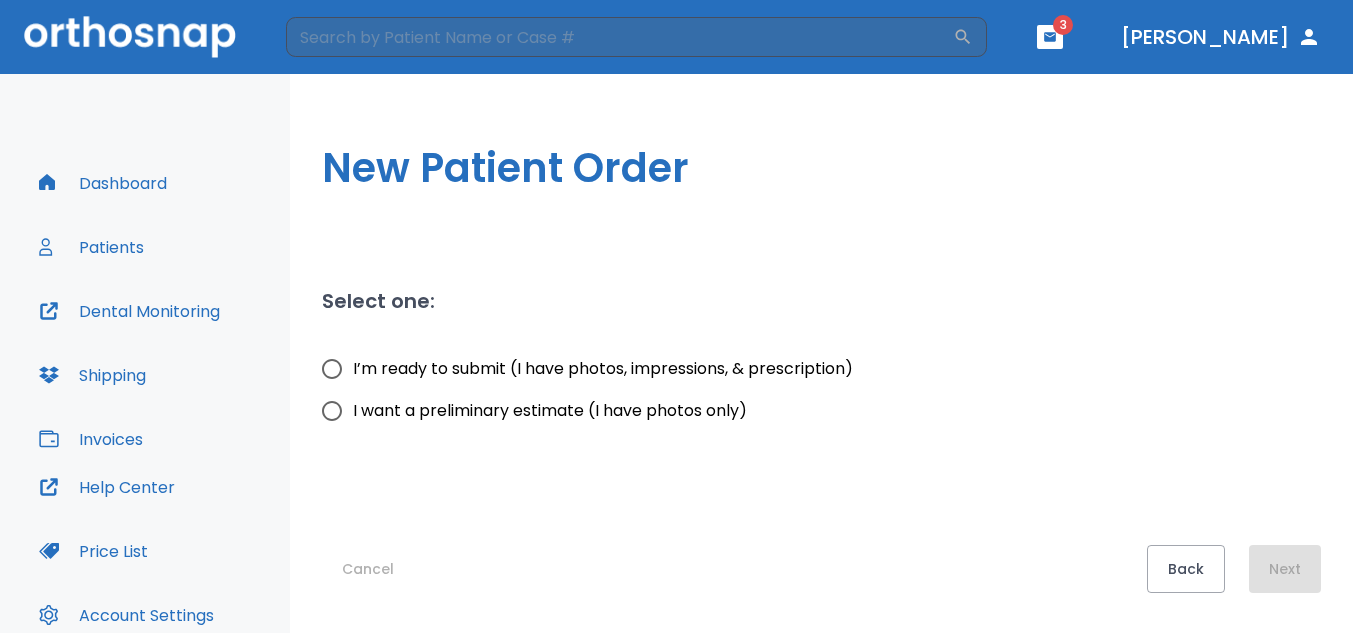 drag, startPoint x: 332, startPoint y: 406, endPoint x: 371, endPoint y: 451, distance: 59.548298 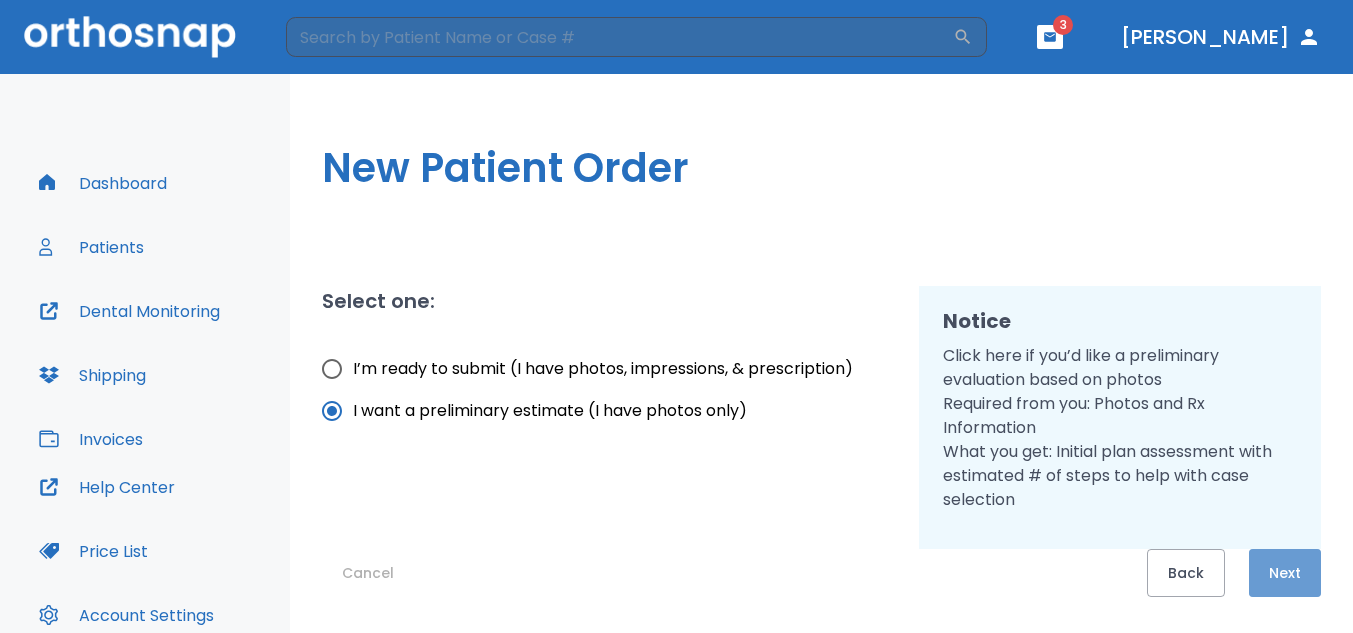 click on "Next" at bounding box center [1285, 573] 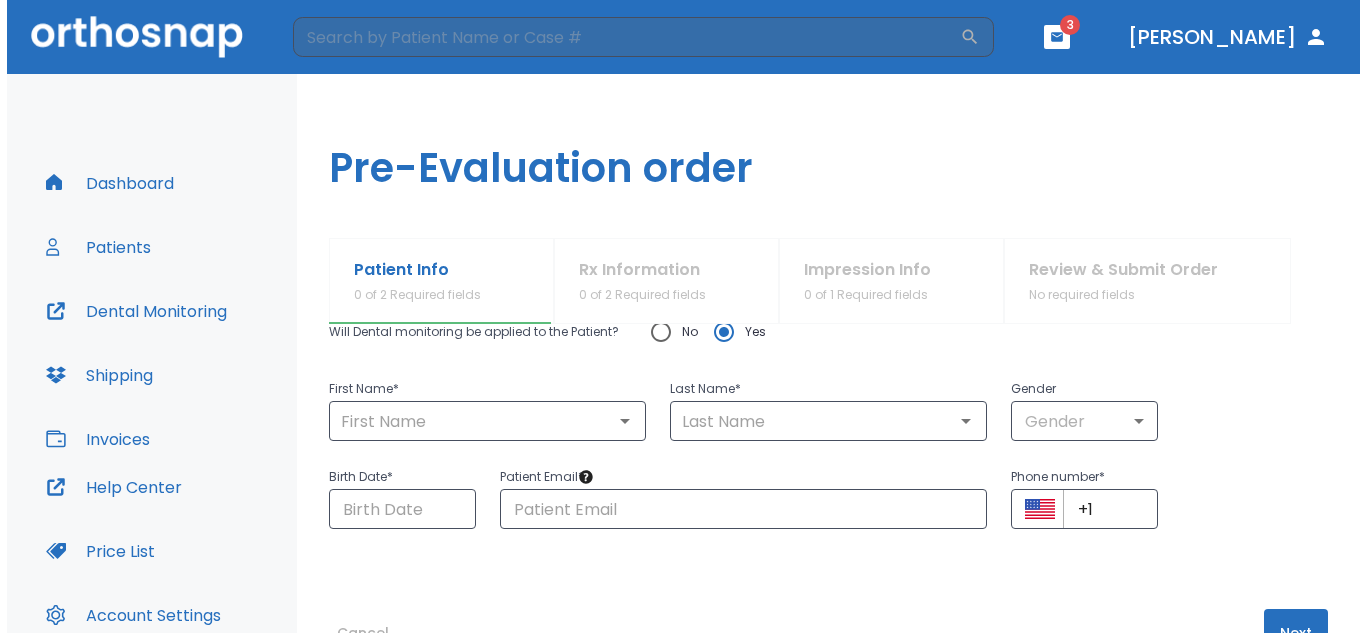 scroll, scrollTop: 0, scrollLeft: 0, axis: both 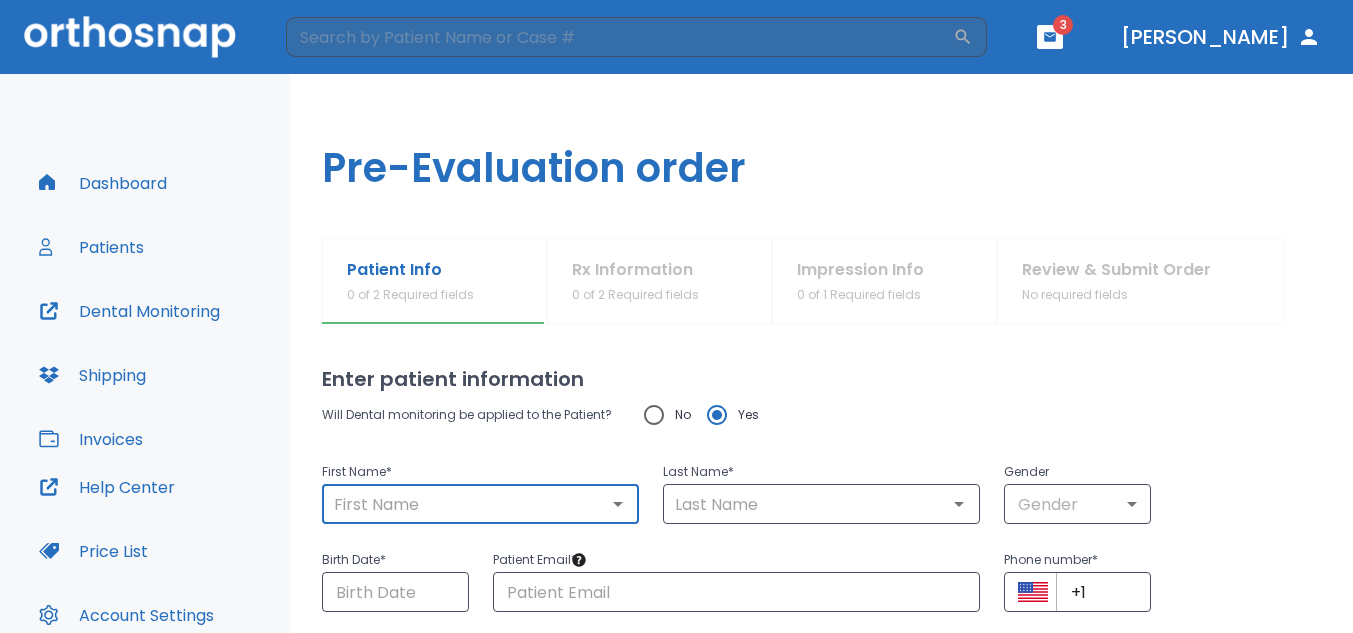 click at bounding box center [480, 504] 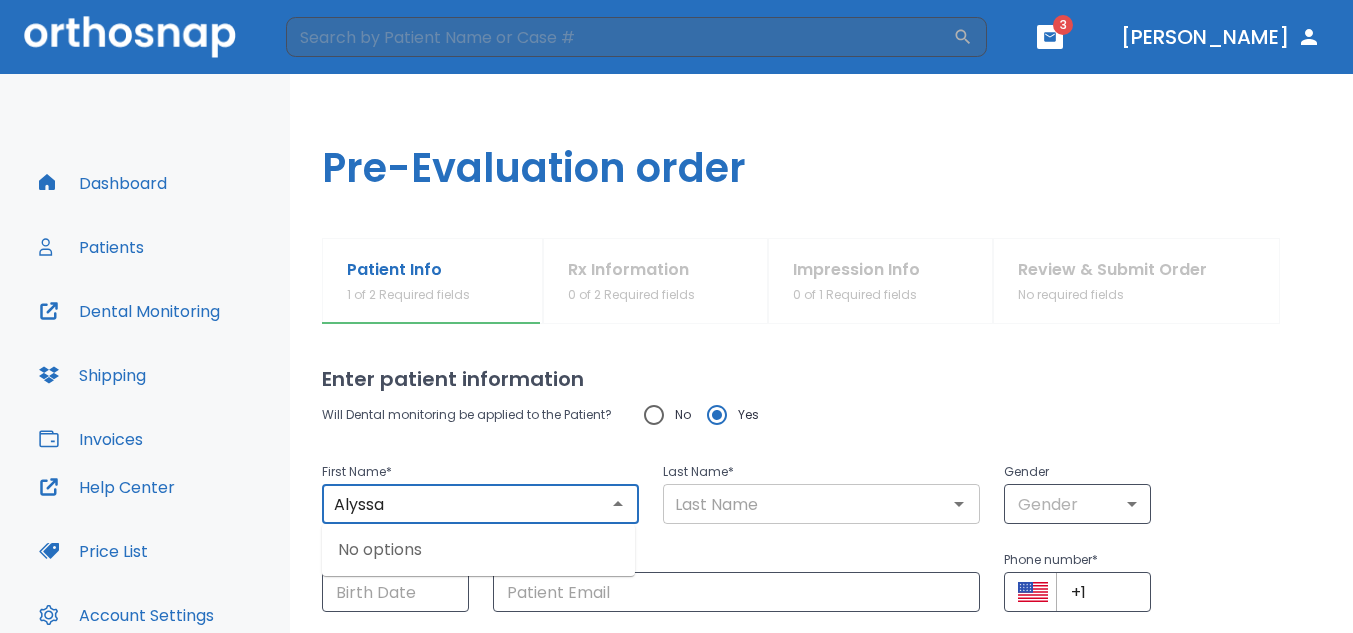 type on "Alyssa" 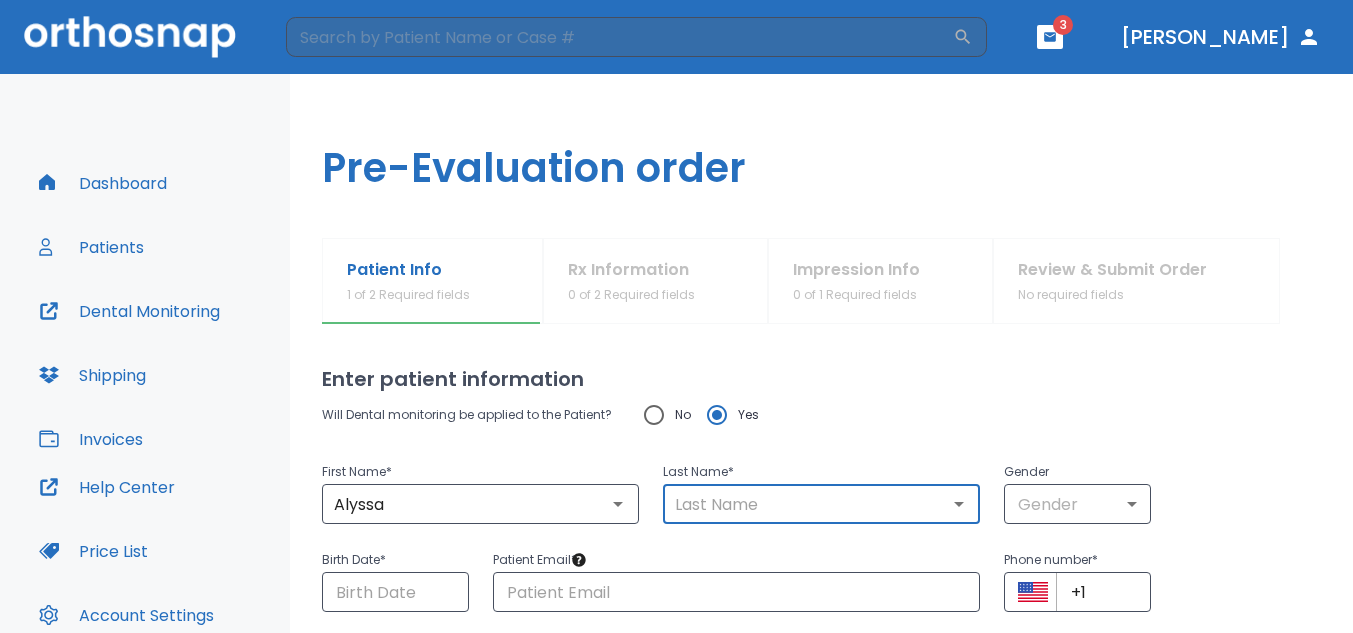 click at bounding box center [821, 504] 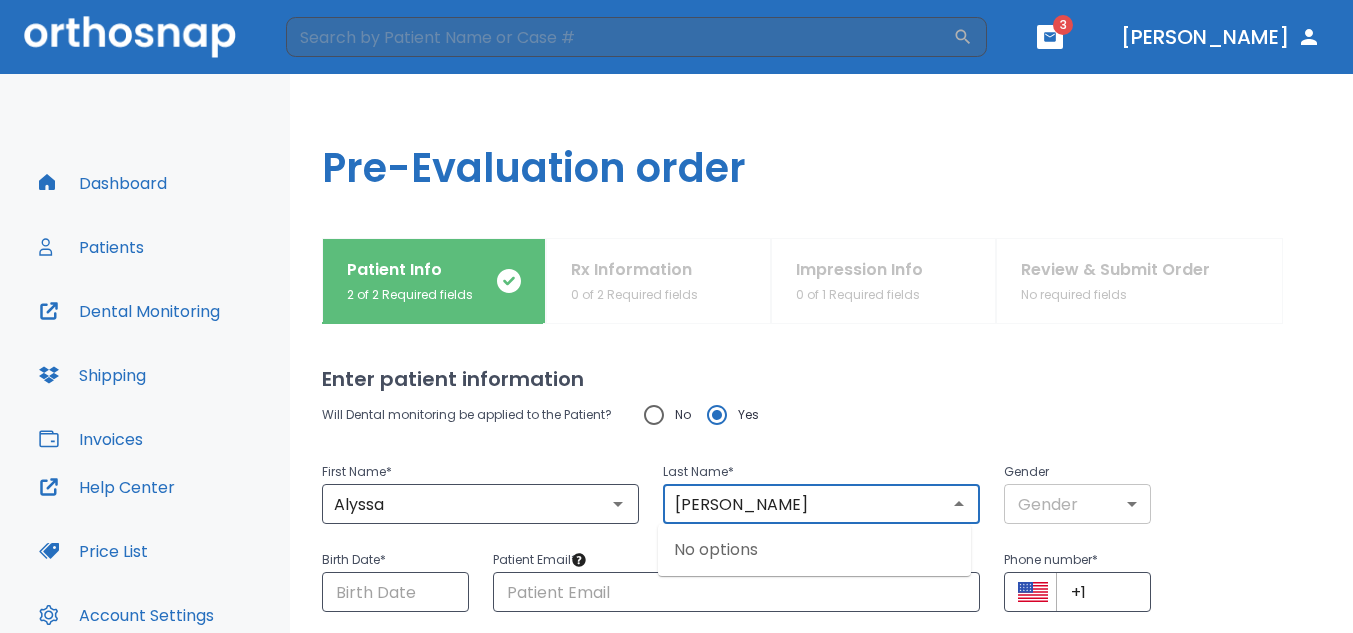 type on "[PERSON_NAME]" 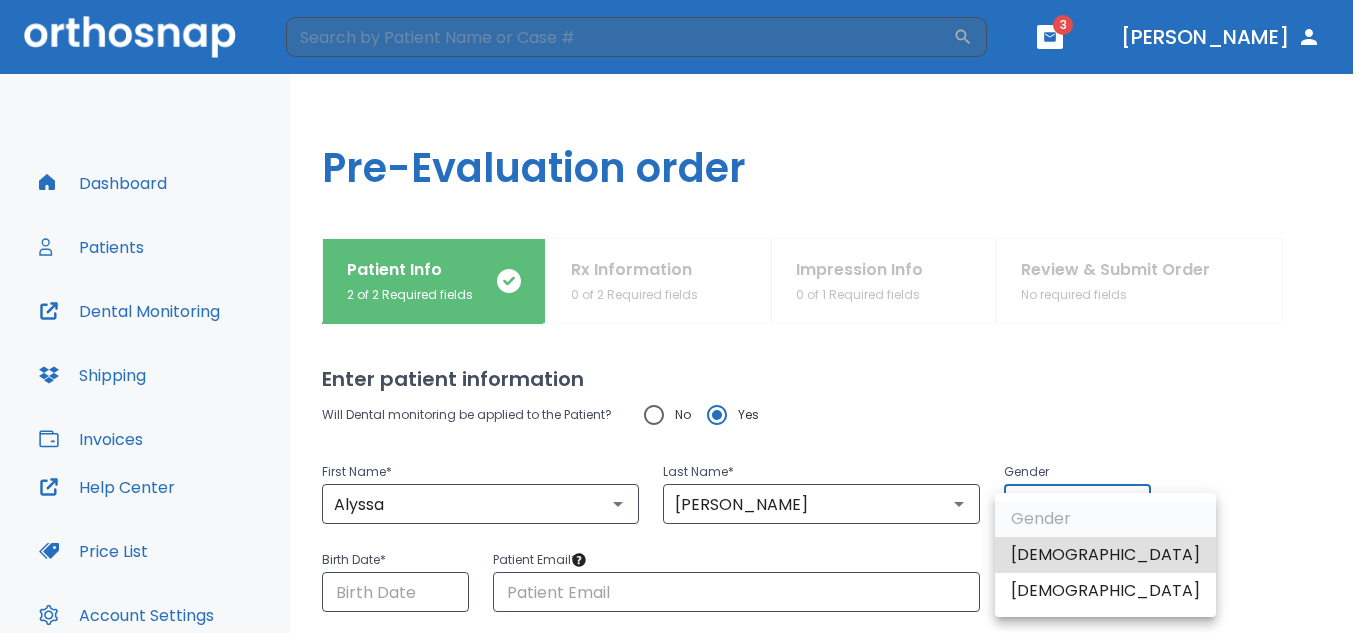 click on "​ 3 [PERSON_NAME] Dashboard Patients Dental Monitoring Shipping Invoices Help Center Price List Account Settings Preferences Logout Uploading files and placing your order. One moment, please. Pre-Evaluation order Patient Info 2 of 2 Required fields Rx Information 0 of 2 Required fields Impression Info 0 of 1 Required fields Review & Submit Order No required fields Enter patient information Will Dental monitoring be applied to the Patient? No Yes First Name * [PERSON_NAME] ​ Last Name * [PERSON_NAME] ​ Gender Gender ​ Birth Date * ​ Patient Email * ​ Phone number * ​ +1 ​ Cancel Next Gender [DEMOGRAPHIC_DATA] [DEMOGRAPHIC_DATA]" at bounding box center [683, 316] 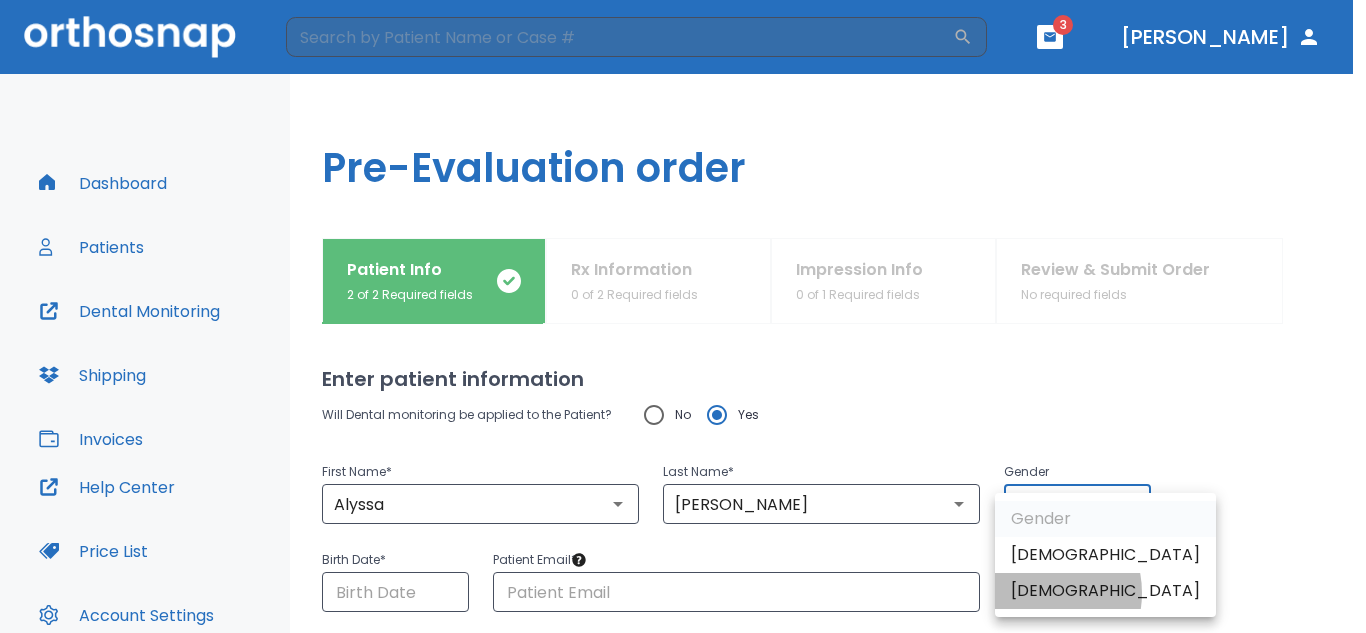 click on "[DEMOGRAPHIC_DATA]" at bounding box center (1105, 591) 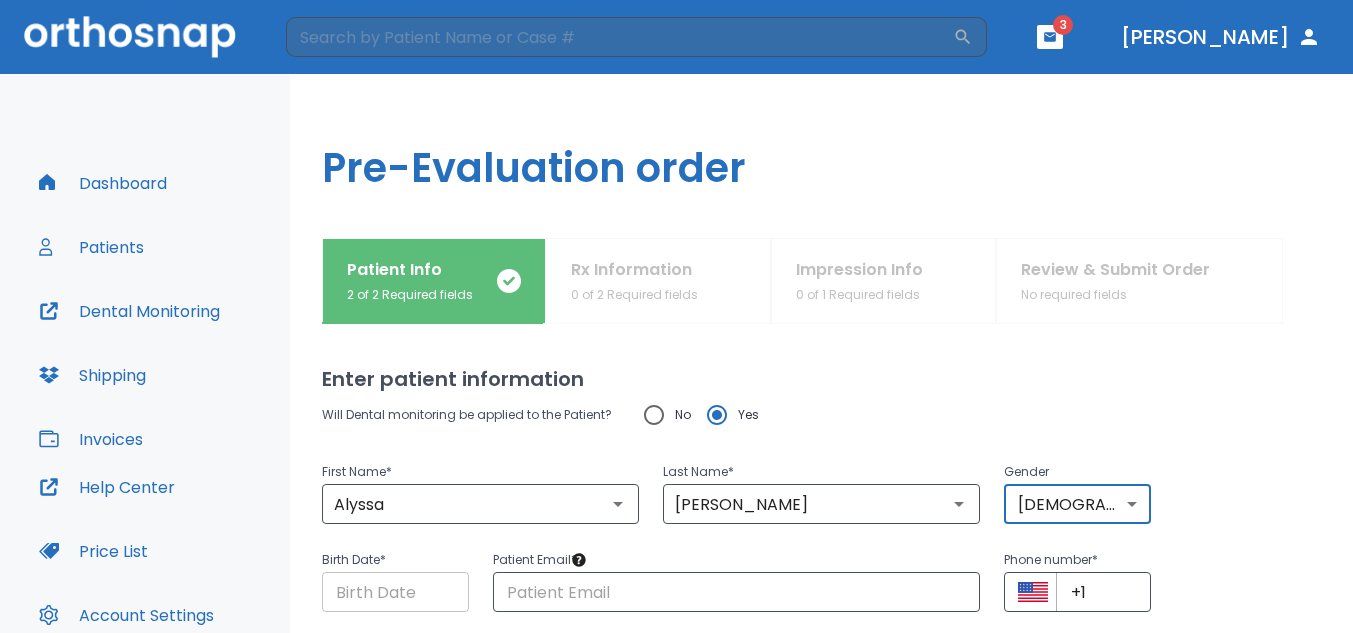 click at bounding box center [395, 592] 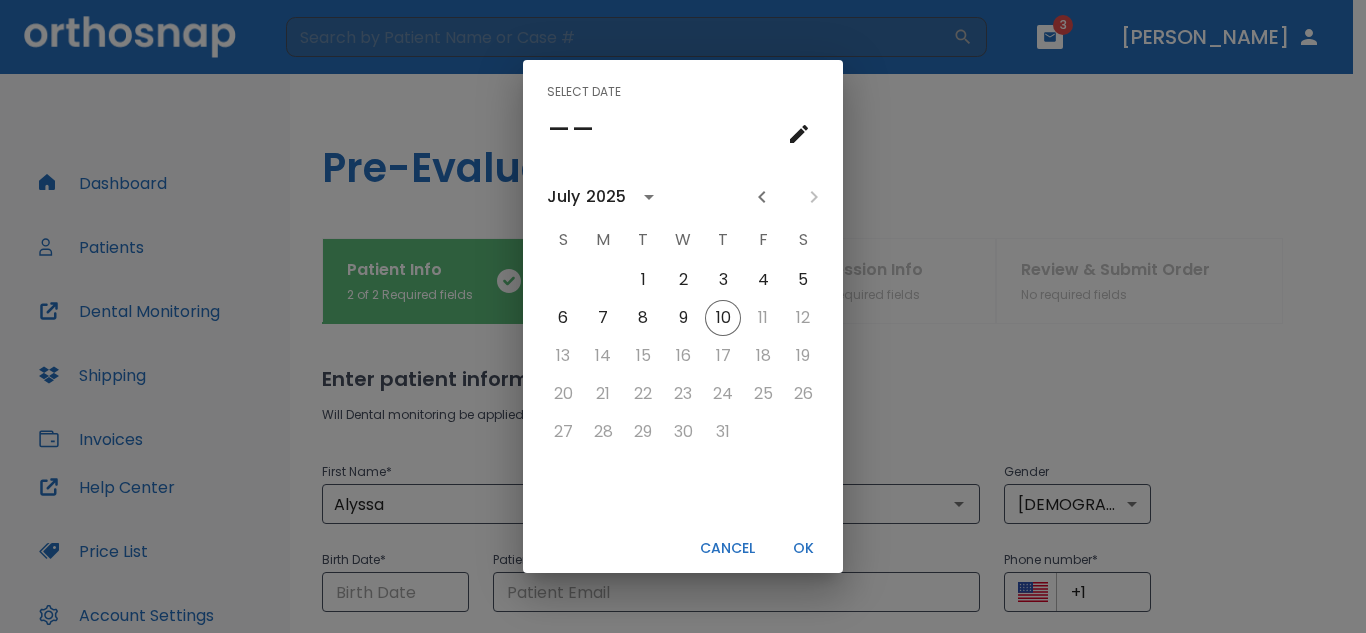 click at bounding box center [788, 197] 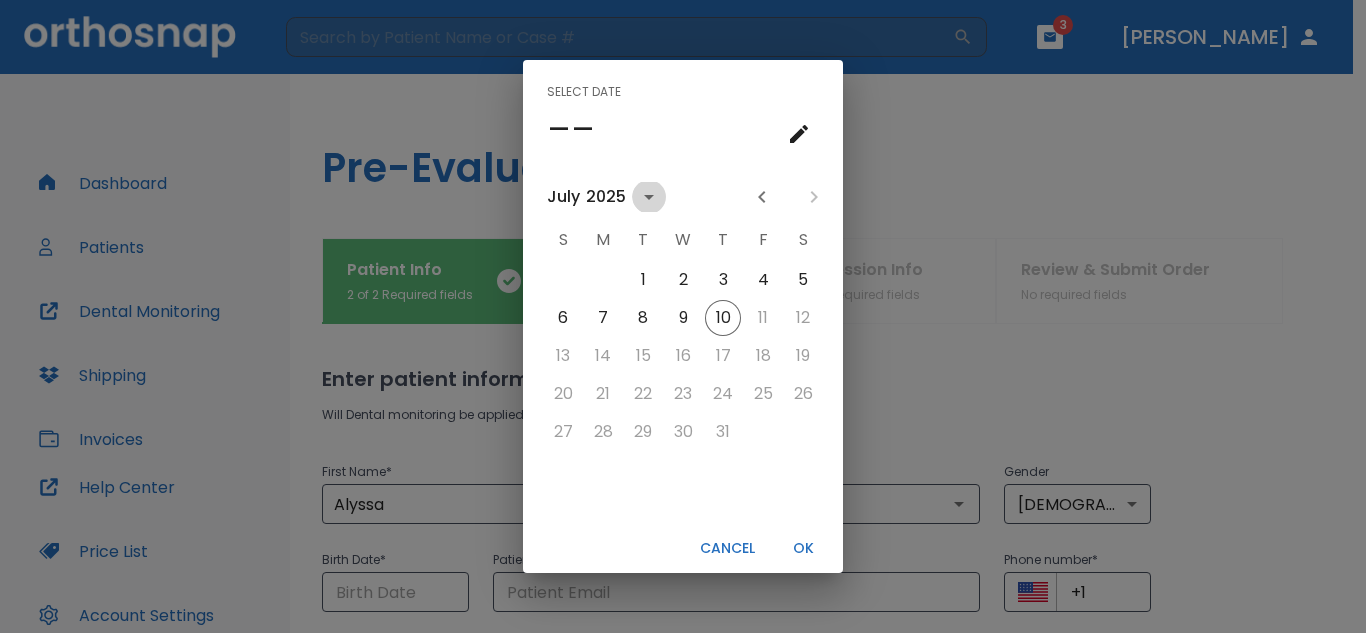 click 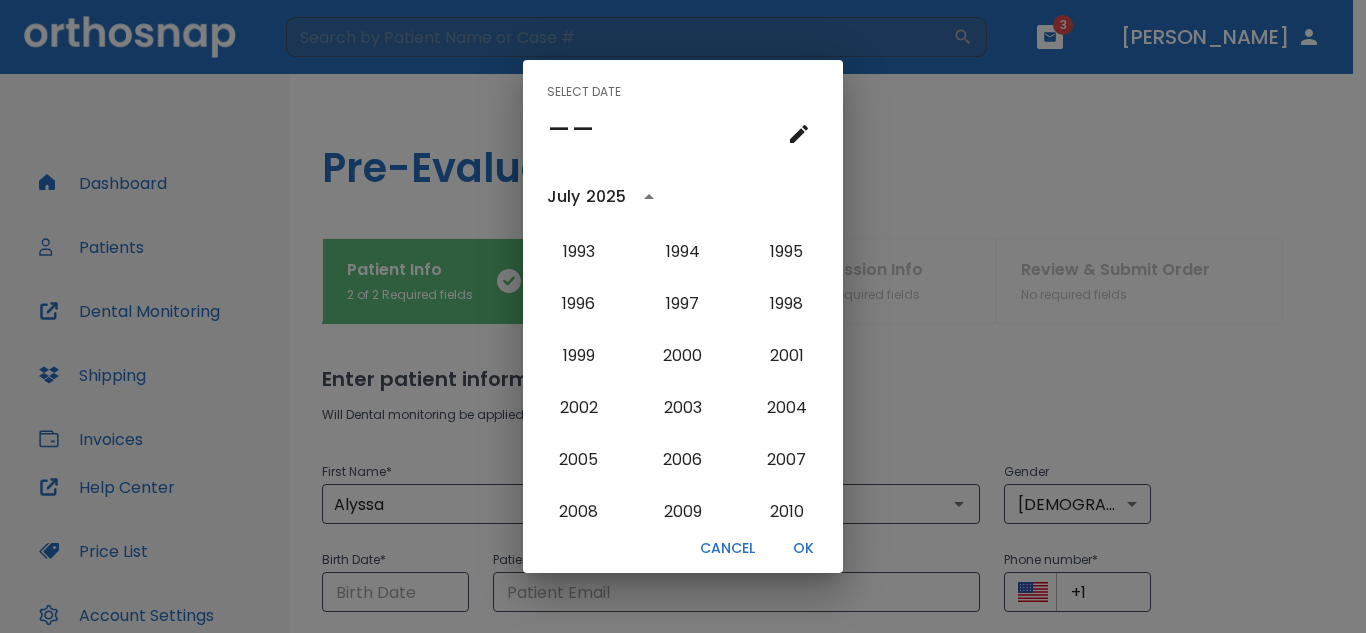 scroll, scrollTop: 1506, scrollLeft: 0, axis: vertical 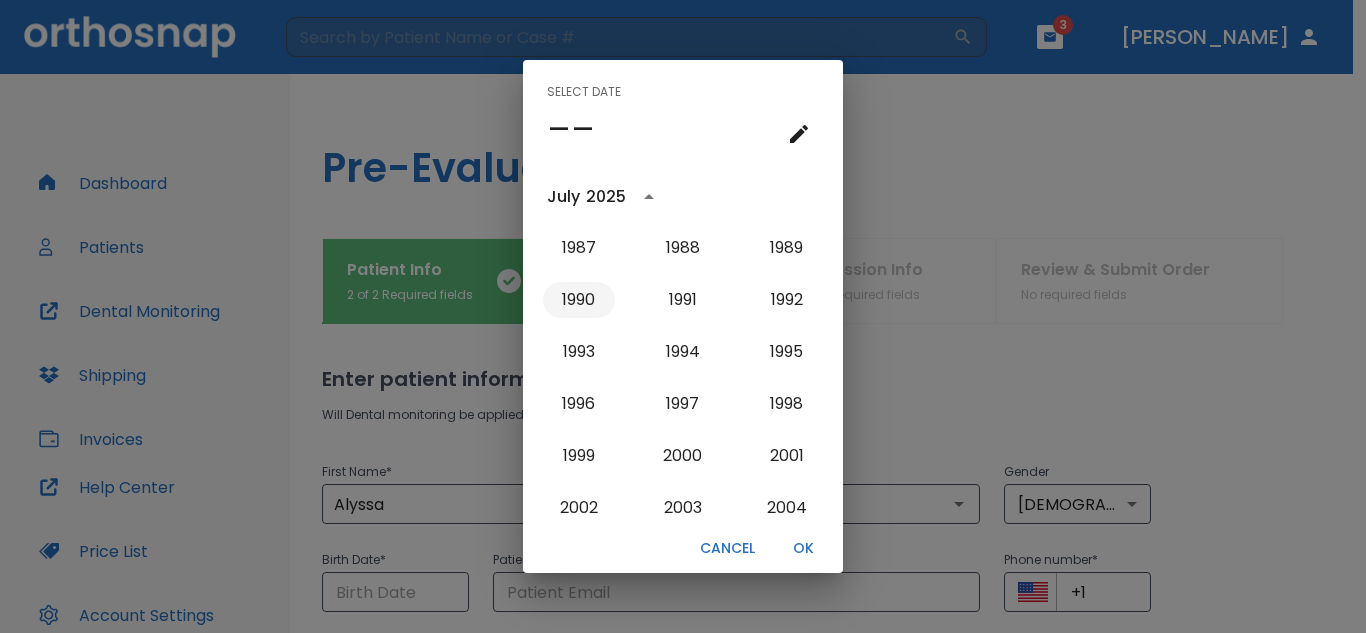 click on "1990" at bounding box center [579, 300] 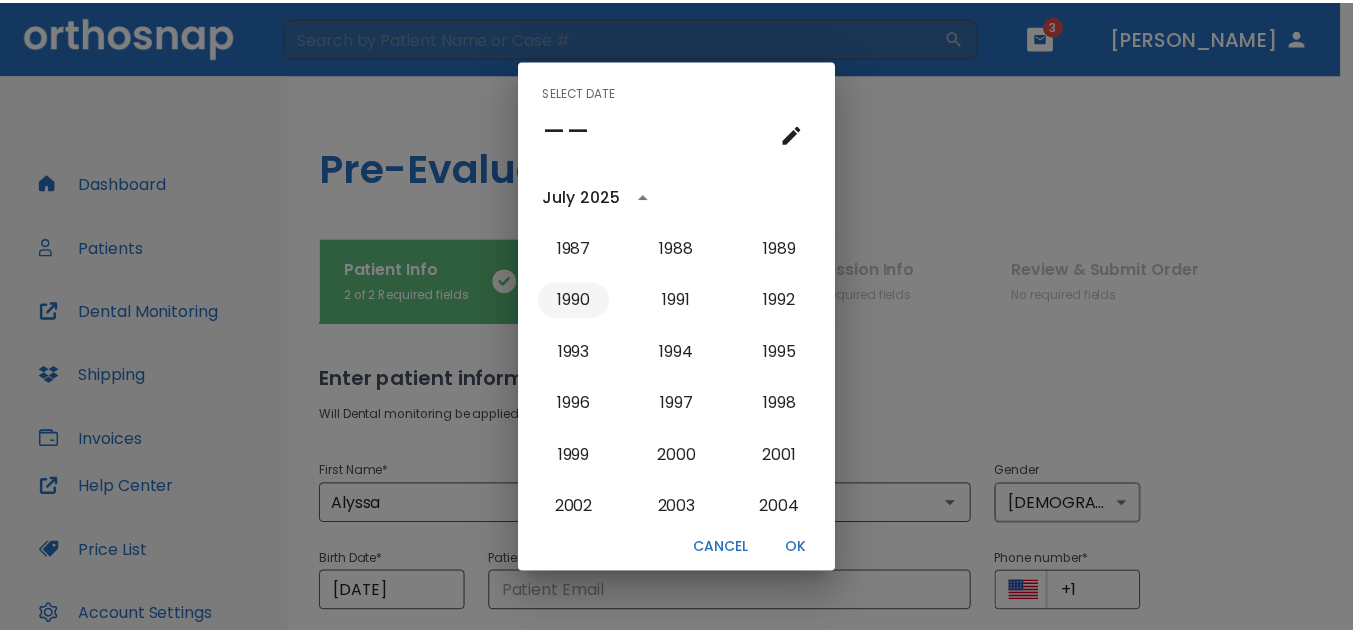 scroll, scrollTop: 0, scrollLeft: 0, axis: both 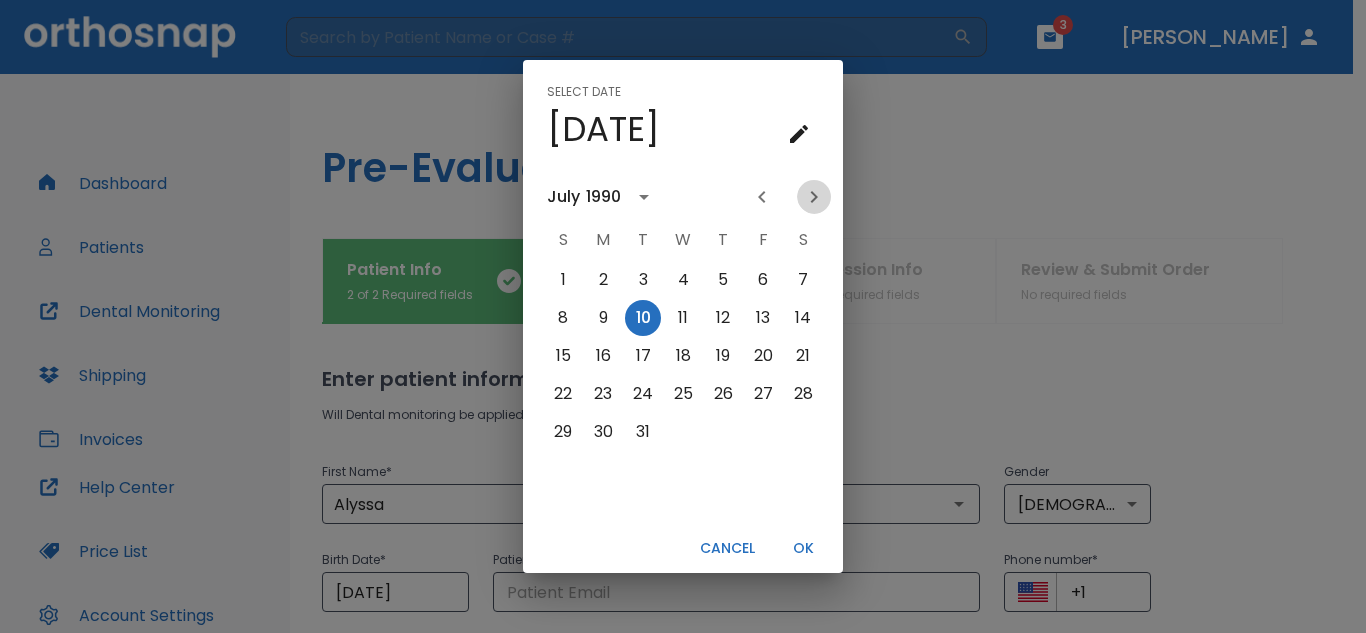 click 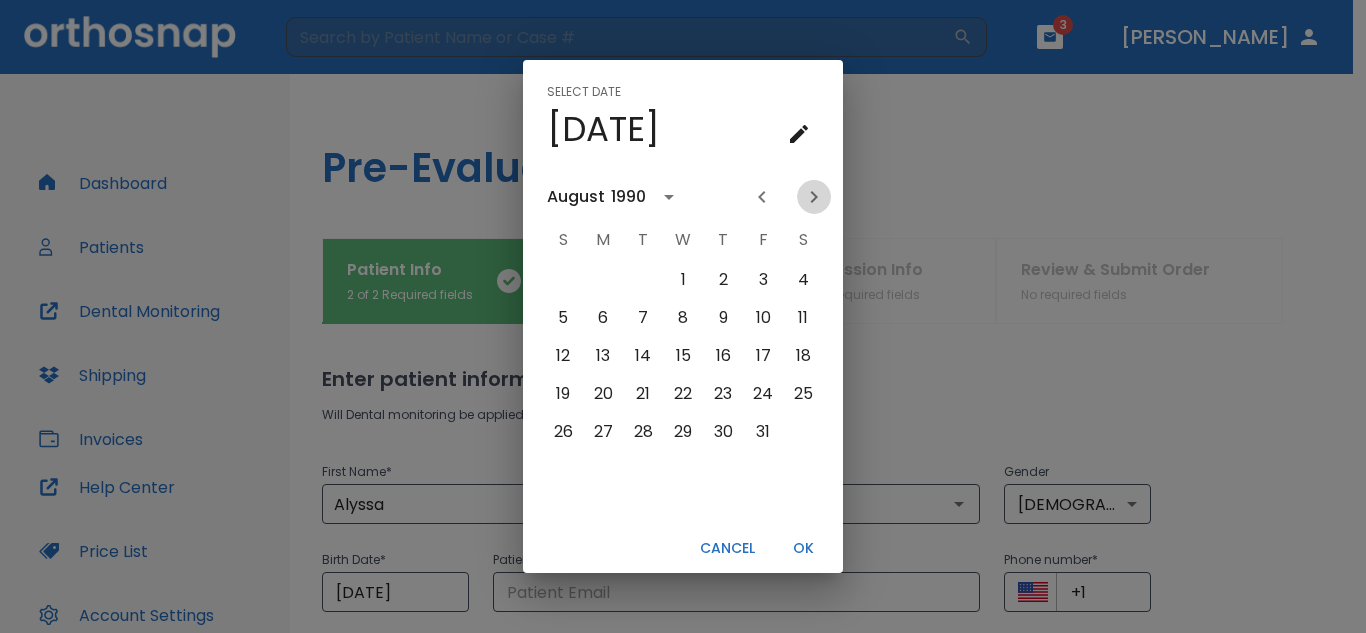 click 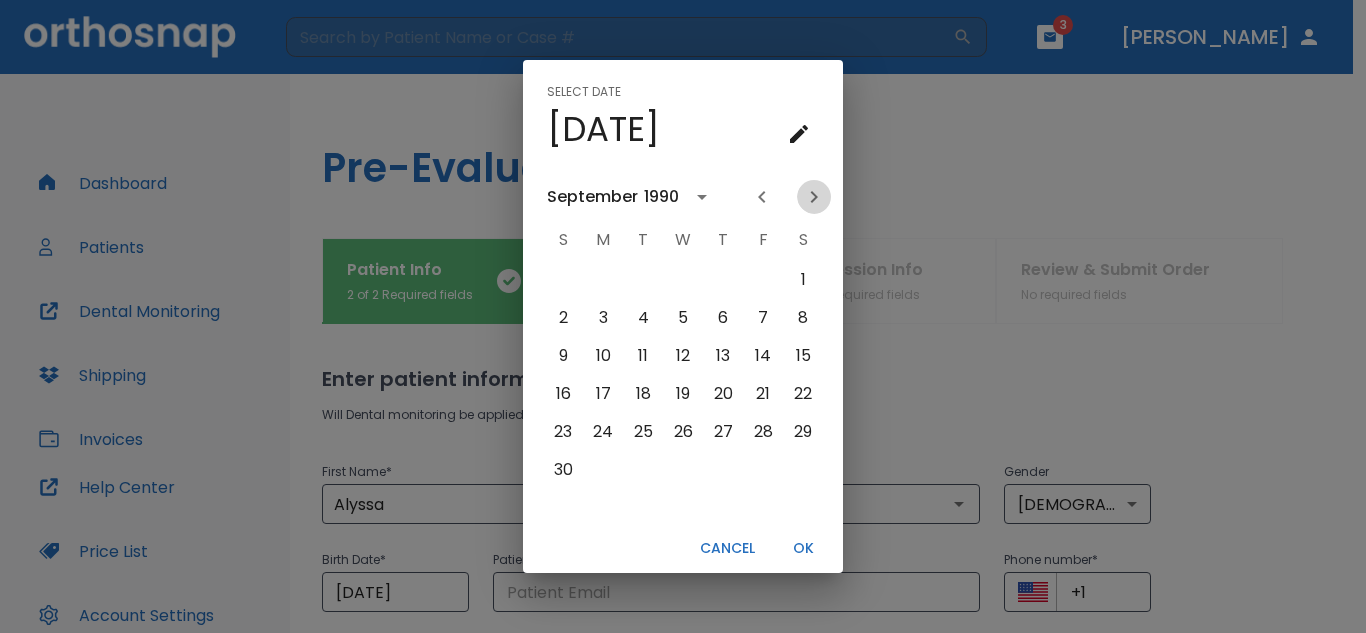 click 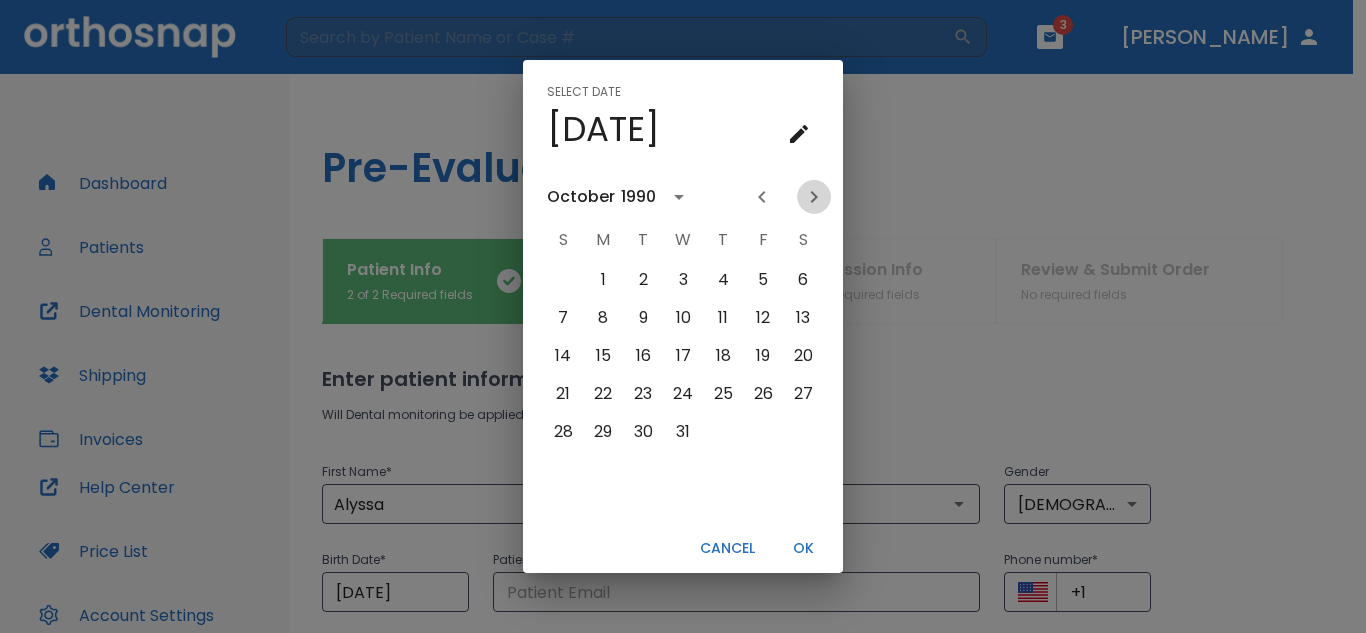 click 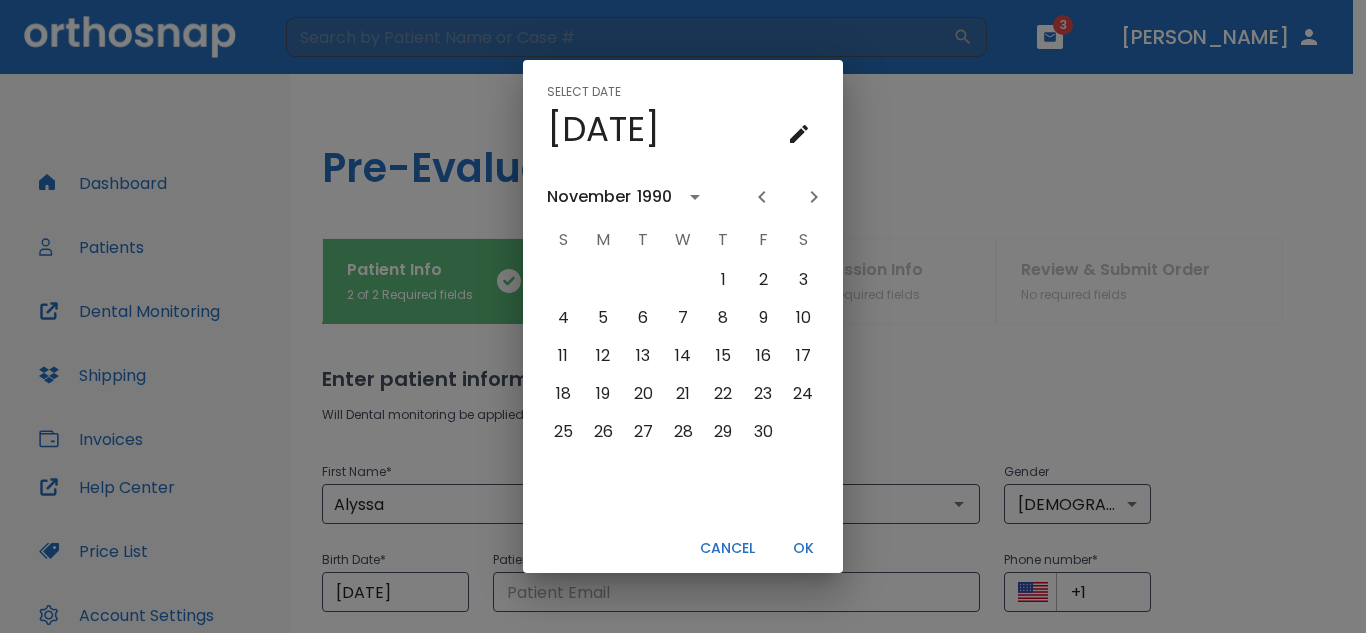 click 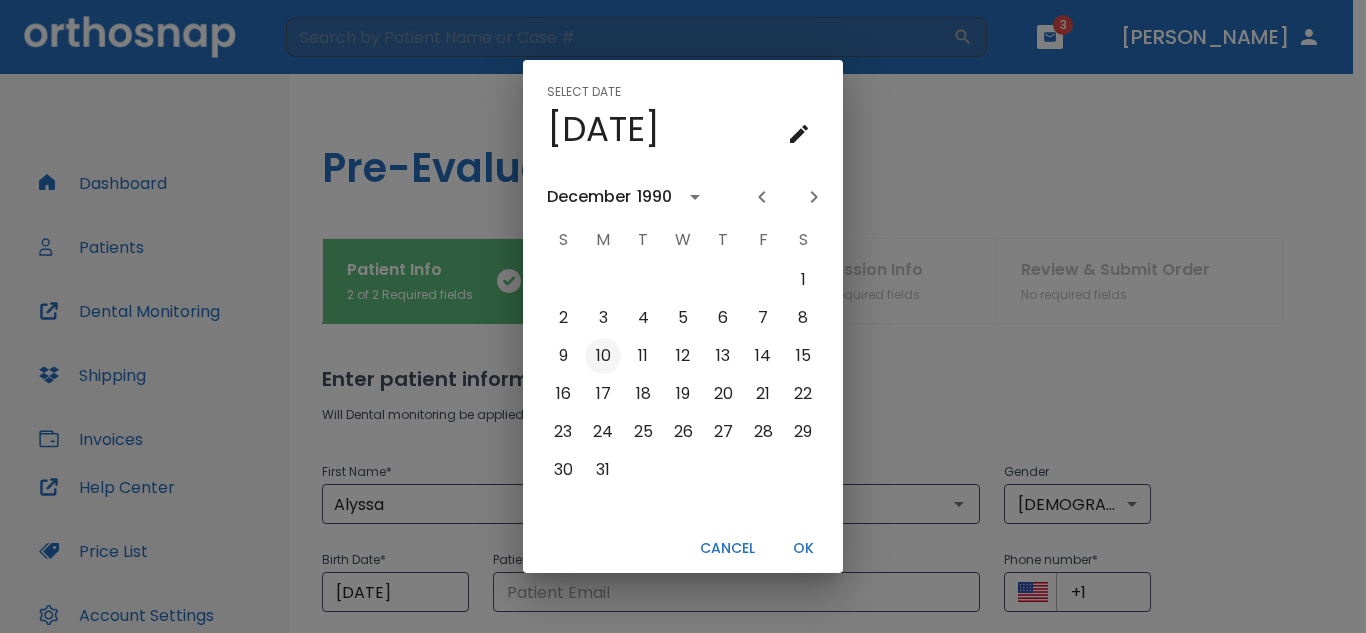 click on "10" at bounding box center (603, 356) 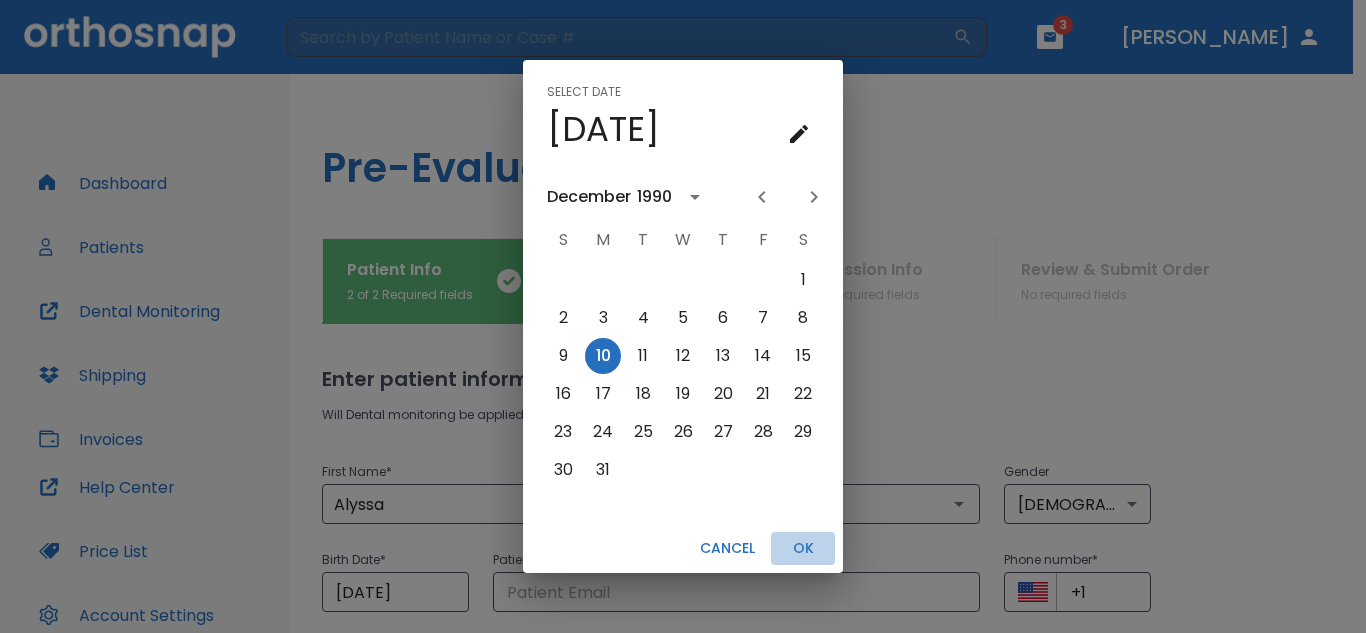 click on "OK" at bounding box center [803, 548] 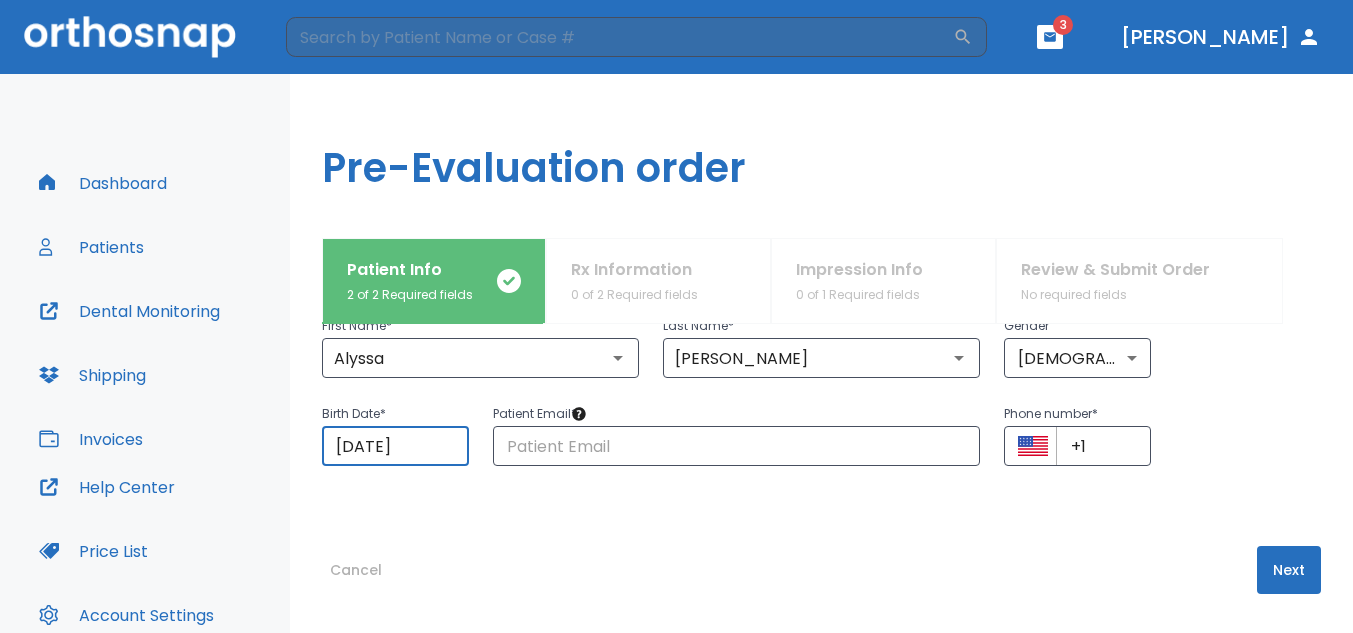 scroll, scrollTop: 147, scrollLeft: 0, axis: vertical 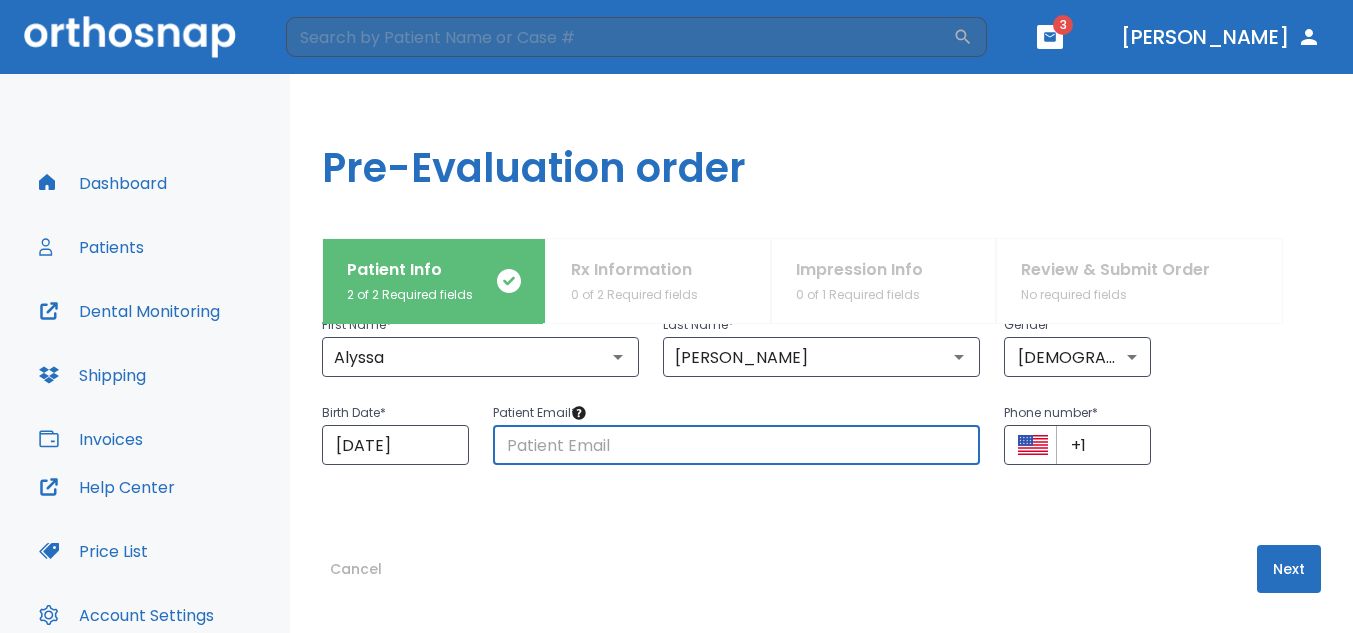 click at bounding box center (737, 445) 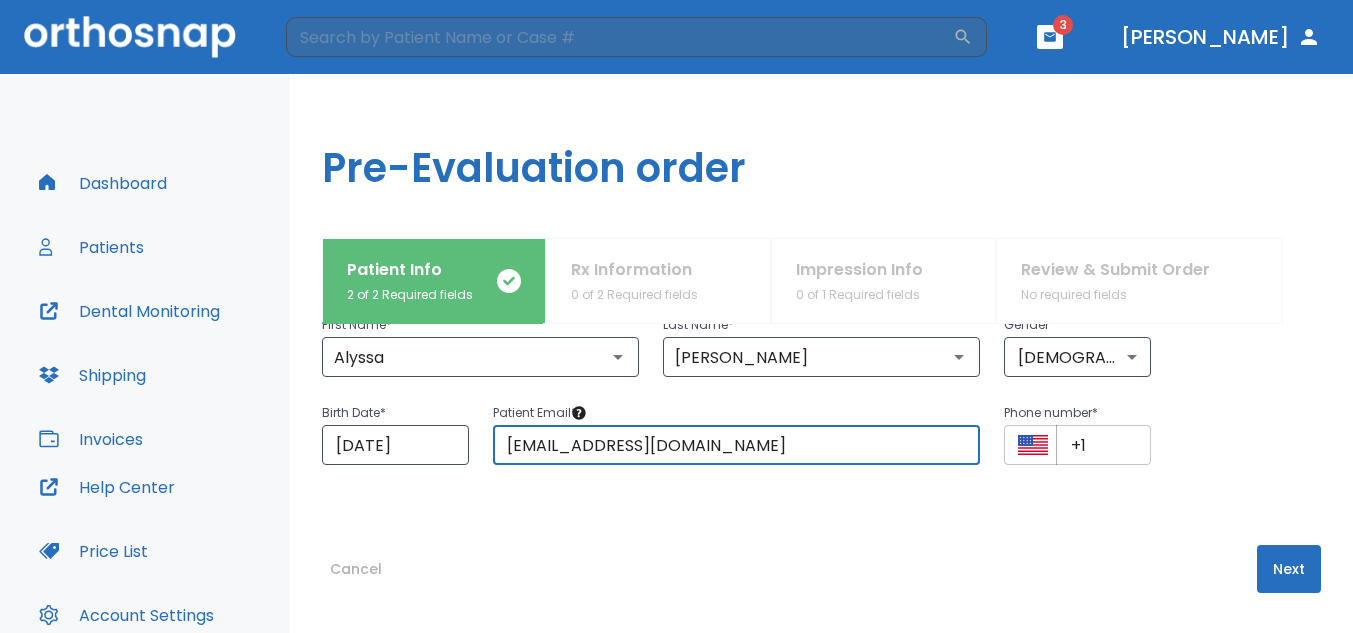 type on "[EMAIL_ADDRESS][DOMAIN_NAME]" 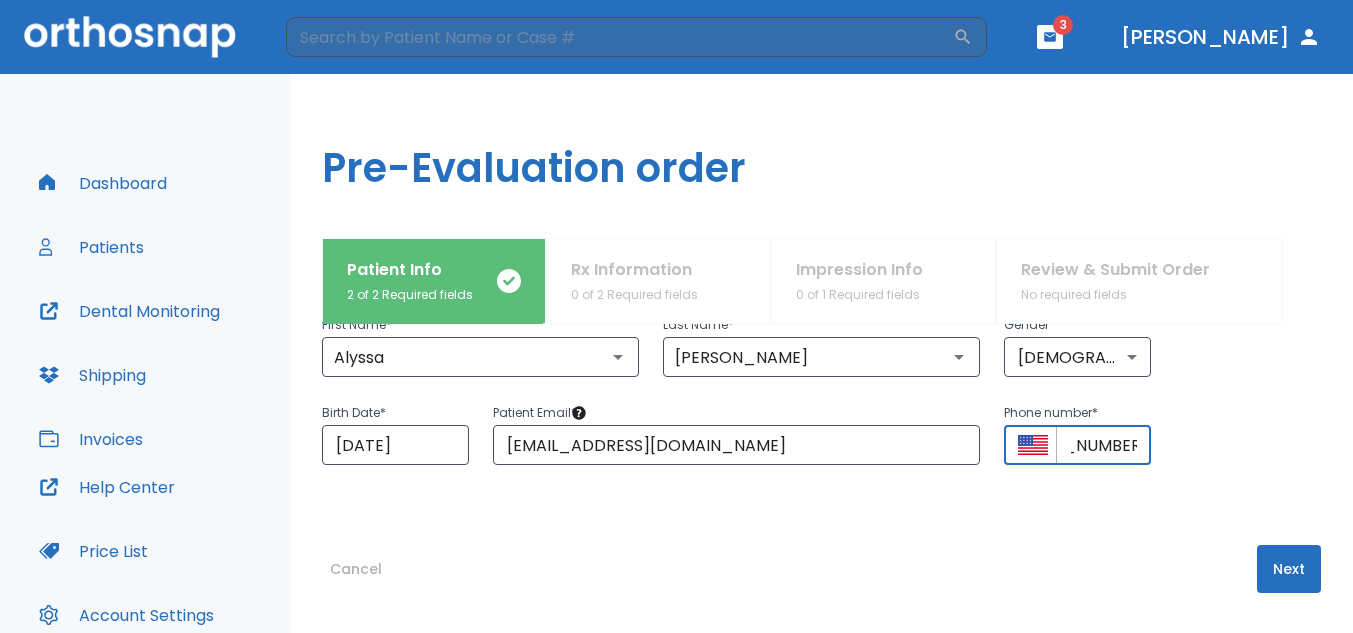 scroll, scrollTop: 0, scrollLeft: 78, axis: horizontal 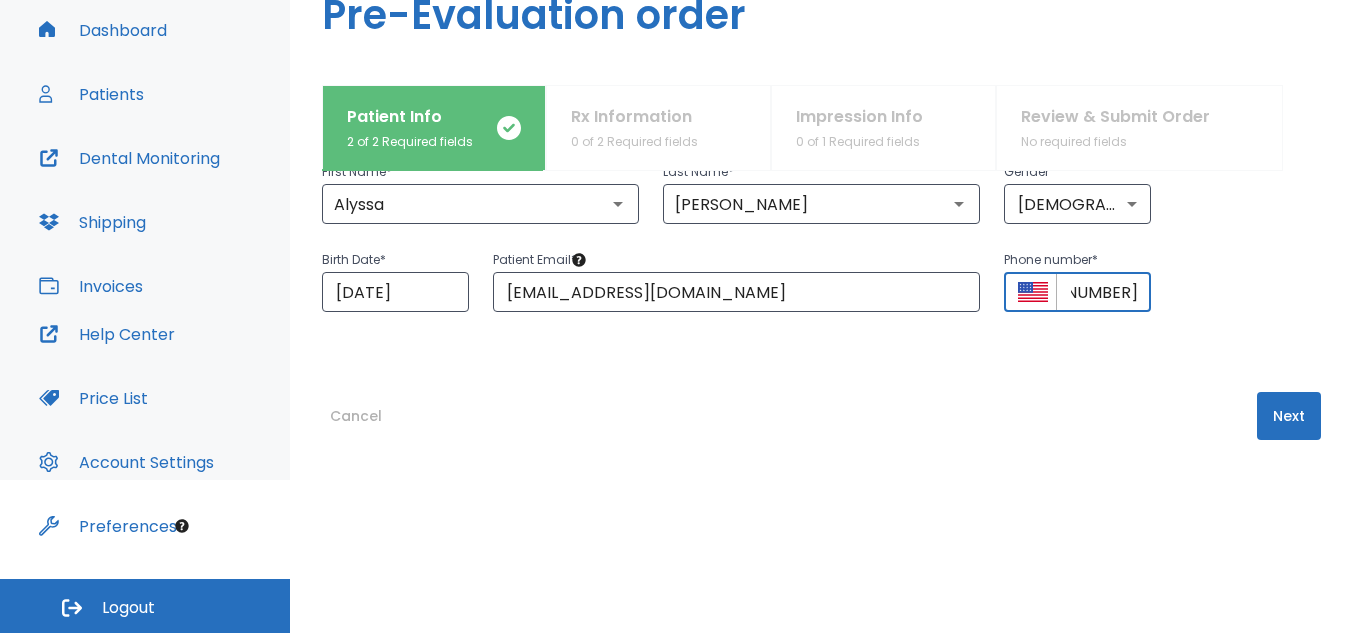 type on "[PHONE_NUMBER]" 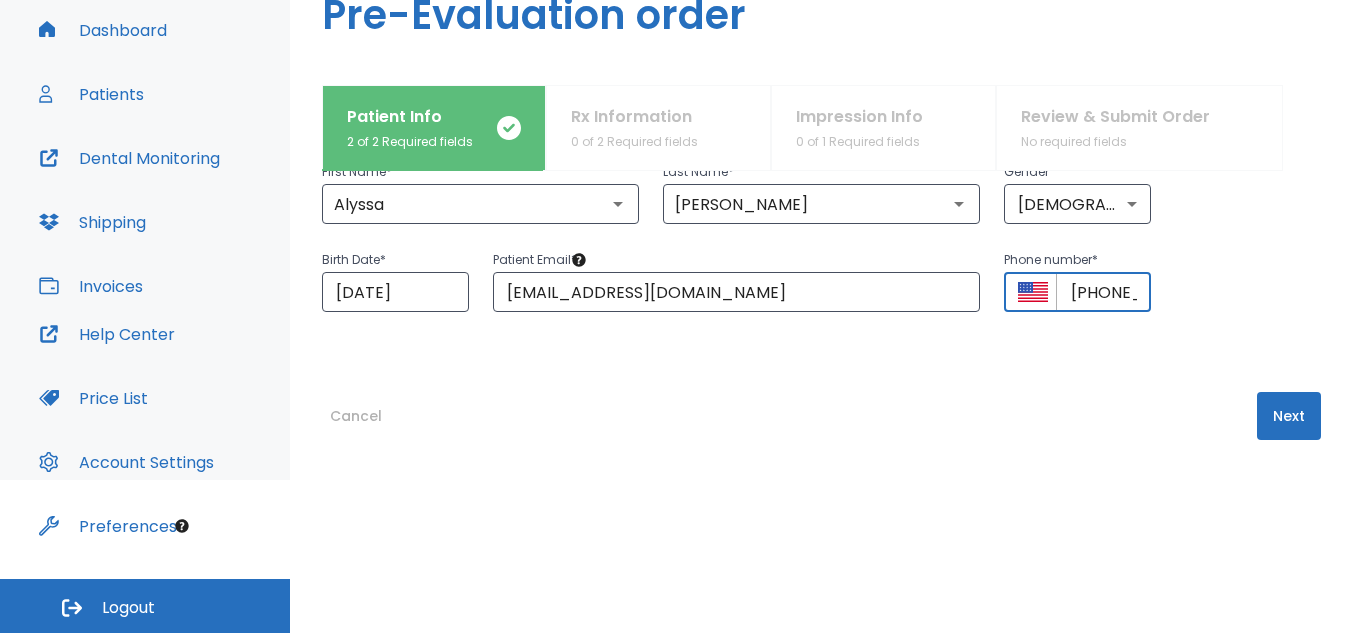 click on "Next" at bounding box center (1289, 416) 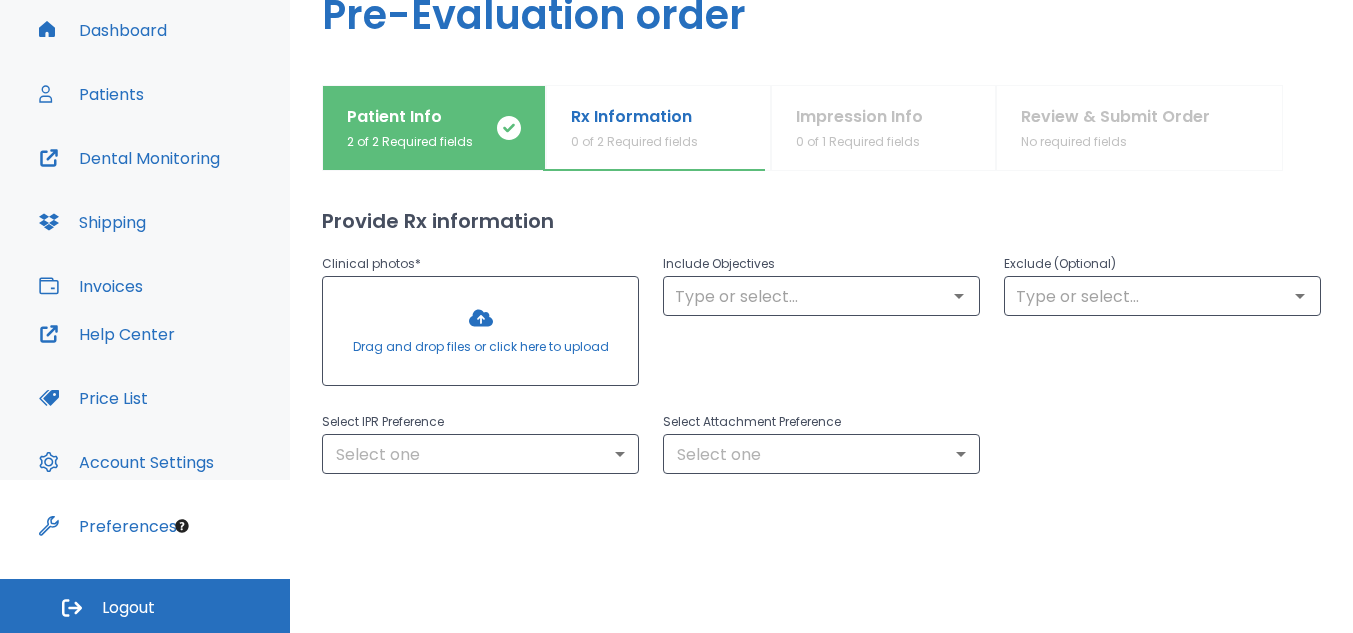 scroll, scrollTop: 0, scrollLeft: 0, axis: both 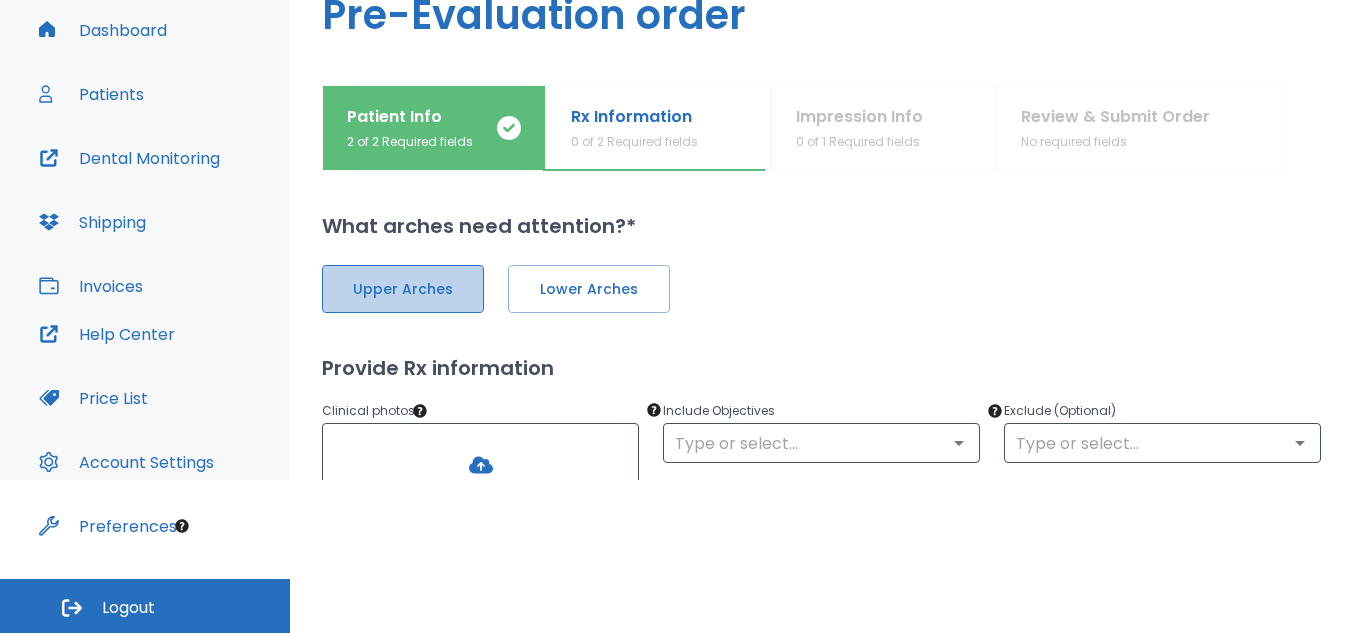 click on "Upper Arches" at bounding box center [403, 289] 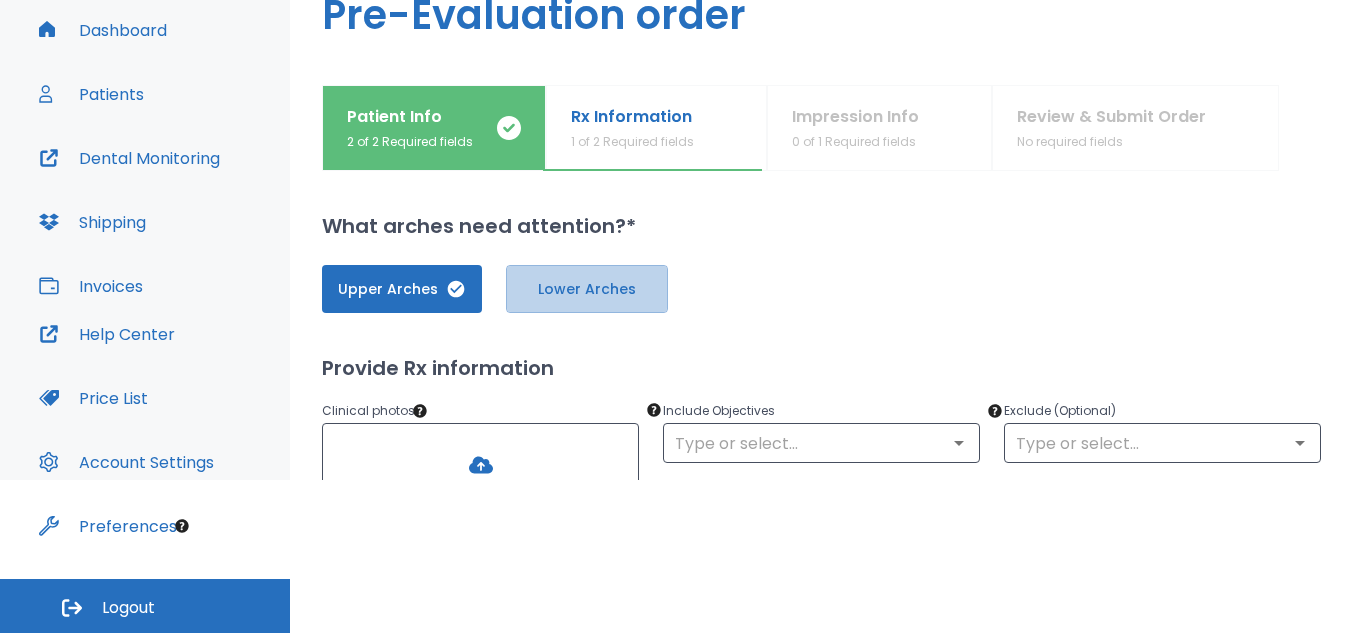 drag, startPoint x: 569, startPoint y: 288, endPoint x: 725, endPoint y: 280, distance: 156.20499 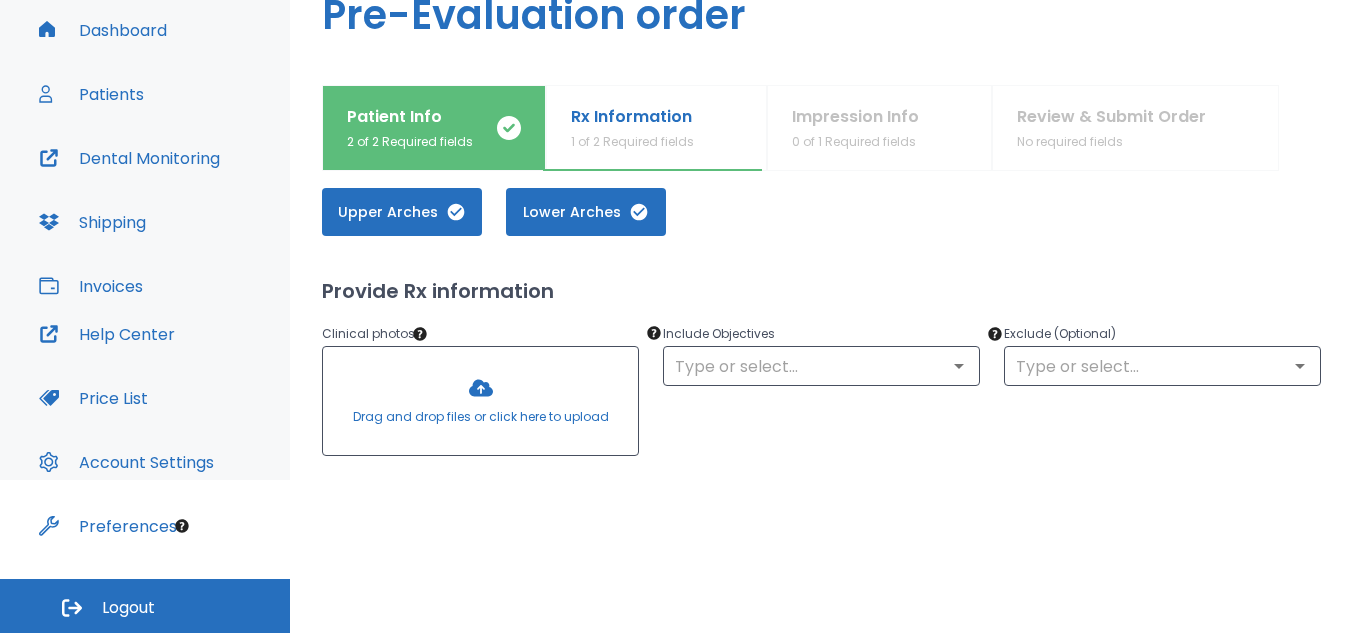 scroll, scrollTop: 200, scrollLeft: 0, axis: vertical 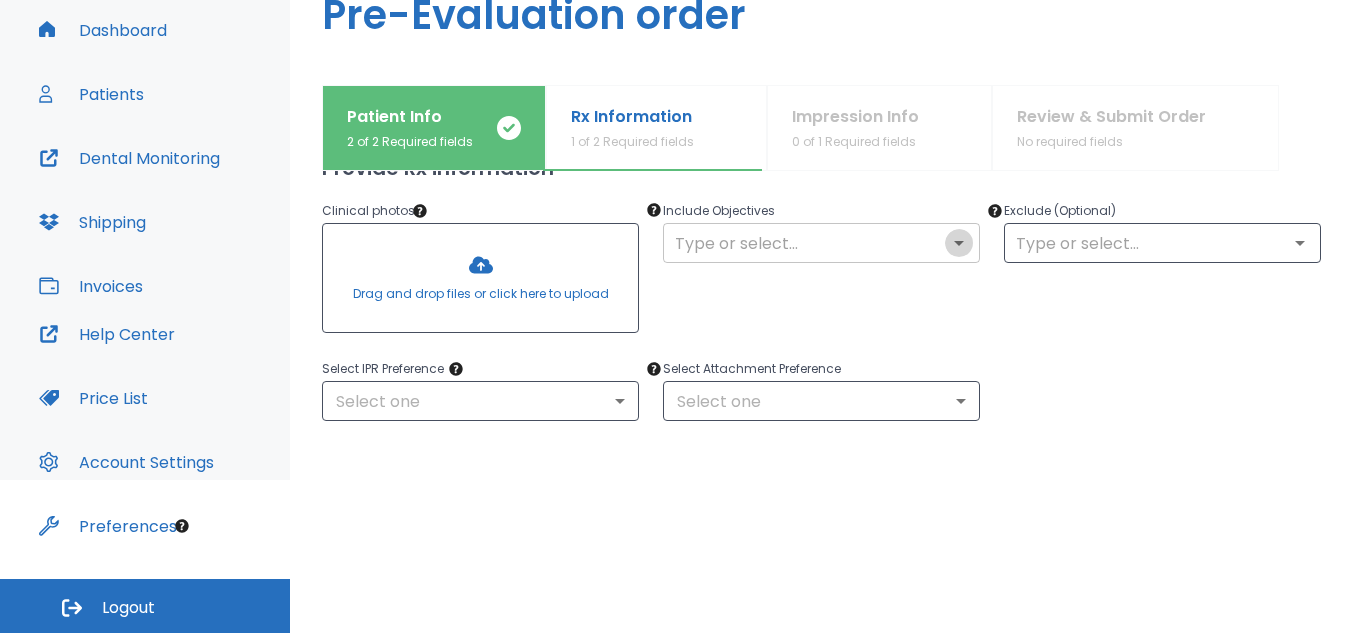 click 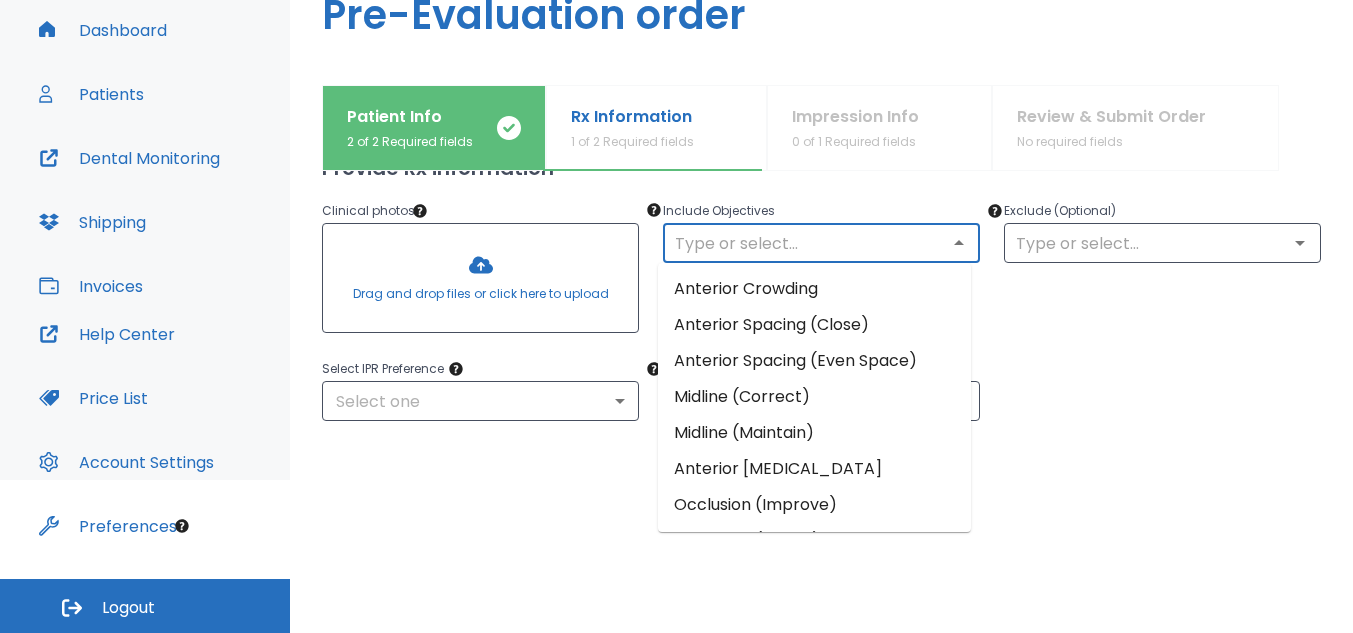 click on "Anterior Crowding" at bounding box center (814, 289) 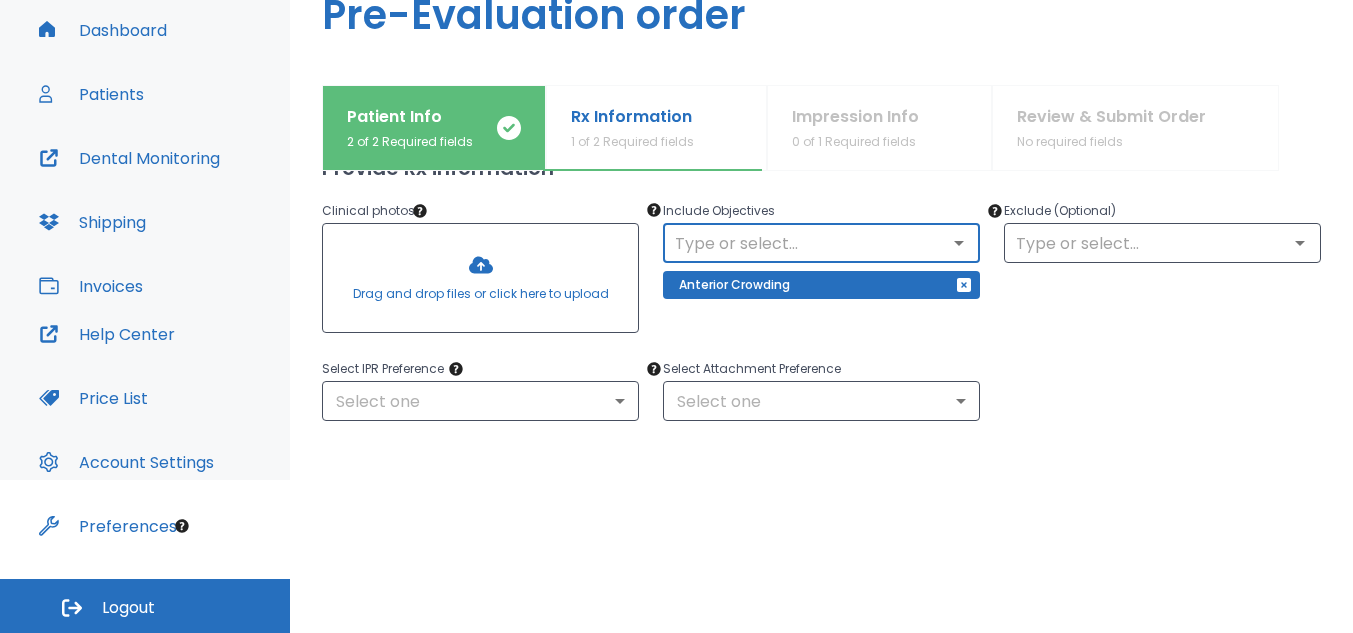 click 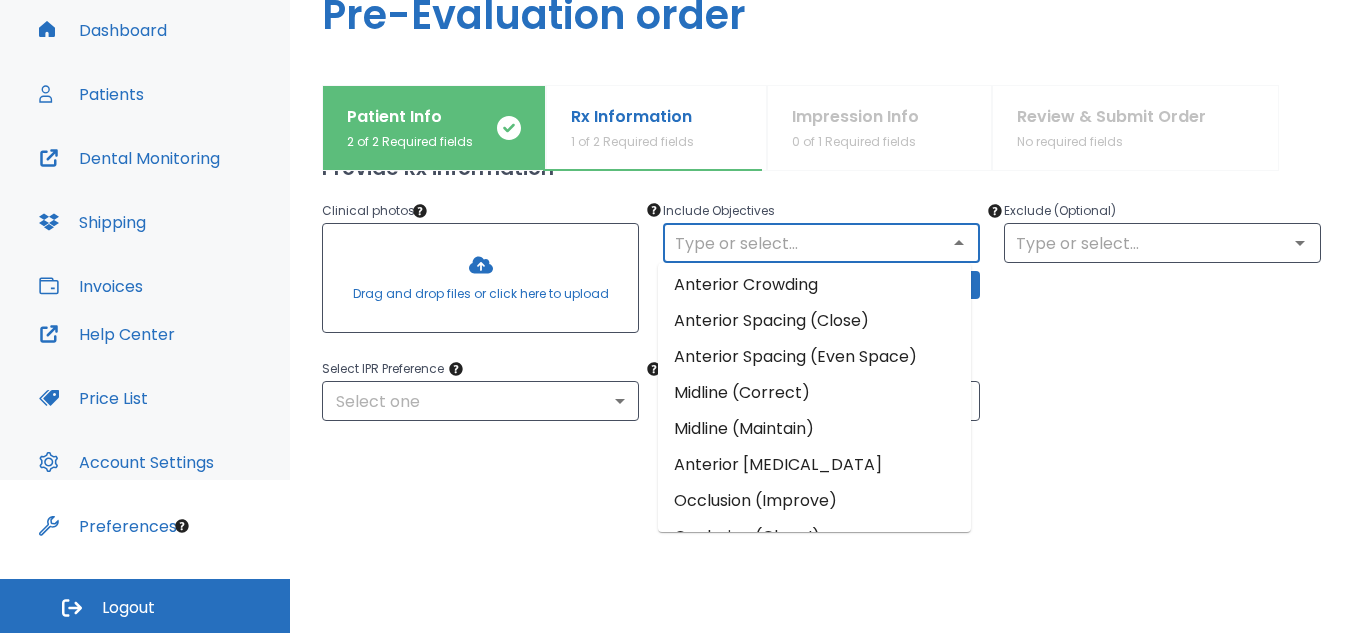 scroll, scrollTop: 0, scrollLeft: 0, axis: both 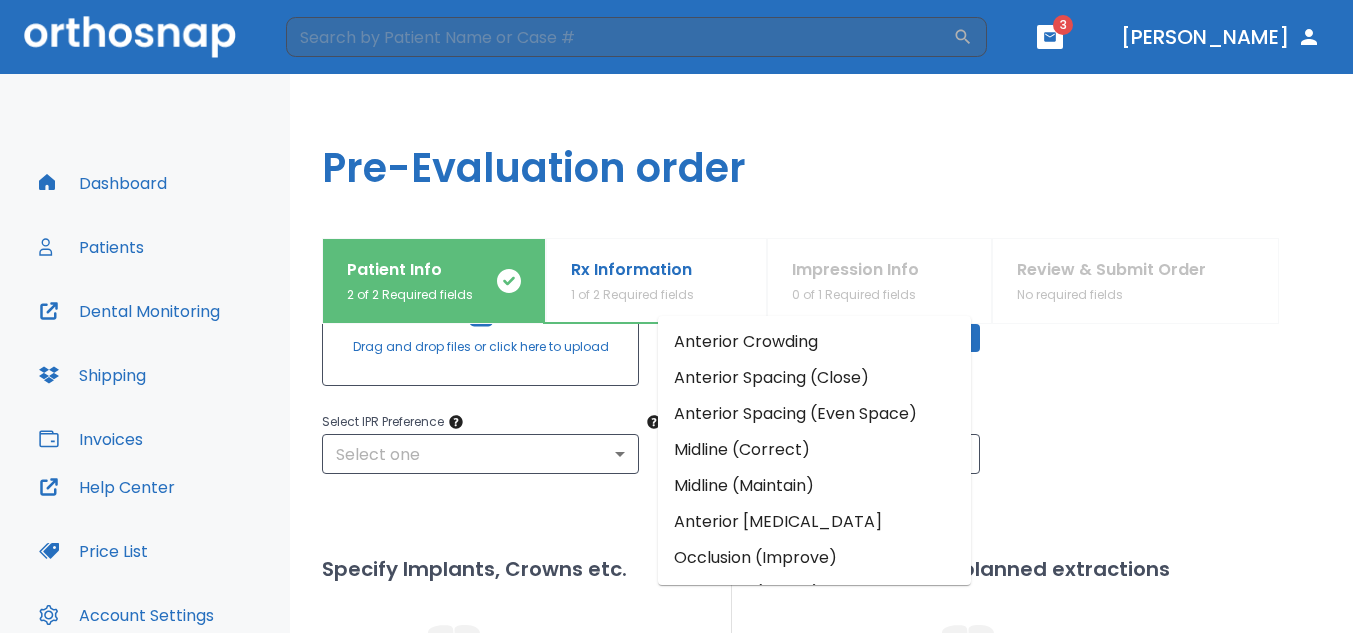 click on "Anterior Spacing (Close)" at bounding box center [814, 378] 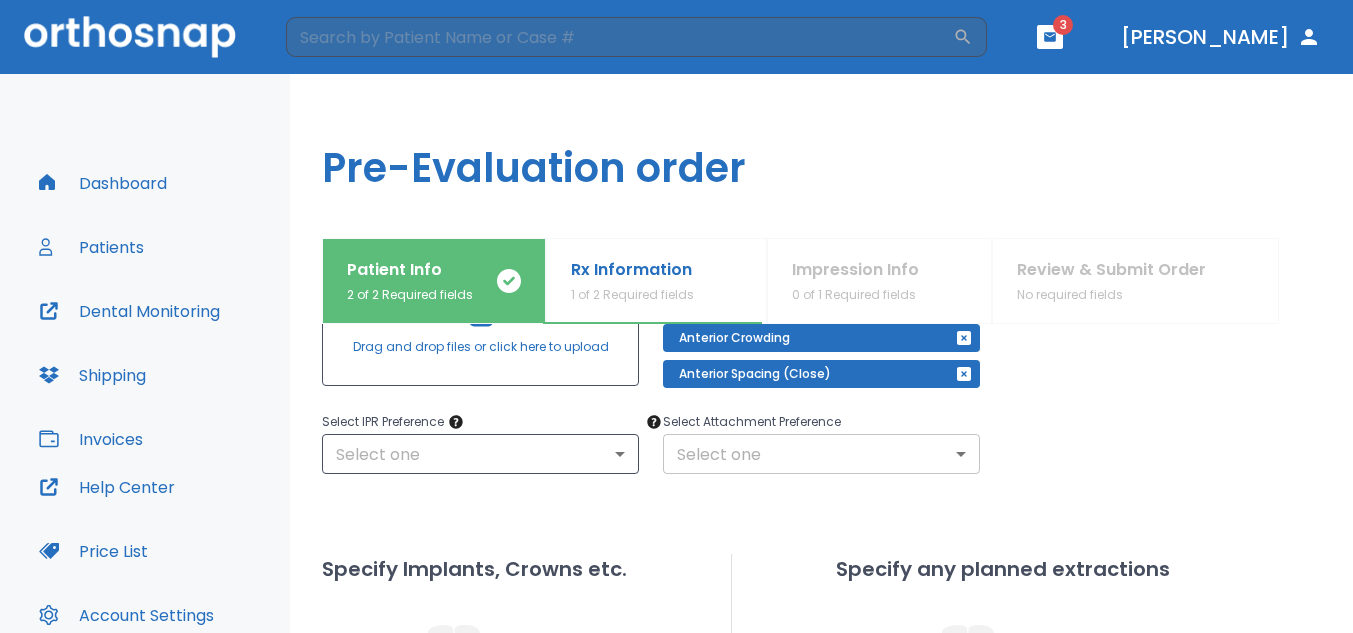 click on "​ 3 [PERSON_NAME] Dashboard Patients Dental Monitoring Shipping Invoices Help Center Price List Account Settings Preferences Logout Uploading files and placing your order. One moment, please. Pre-Evaluation order Patient Info 2 of 2 Required fields Rx Information 1 of 2 Required fields Impression Info 0 of 1 Required fields Review & Submit Order No required fields What arches need attention?* Upper Arches Lower Arches Provide Rx information Clinical photos * Drag and drop files or click here to upload Include Objectives ​ Anterior Crowding Anterior Spacing (Close) Exclude (Optional) ​ Select IPR Preference Select one ​ Select Attachment Preference Select one ​ Specify Implants, Crowns etc. Specify any planned extractions Save as draft Cancel Back Next" at bounding box center [676, 316] 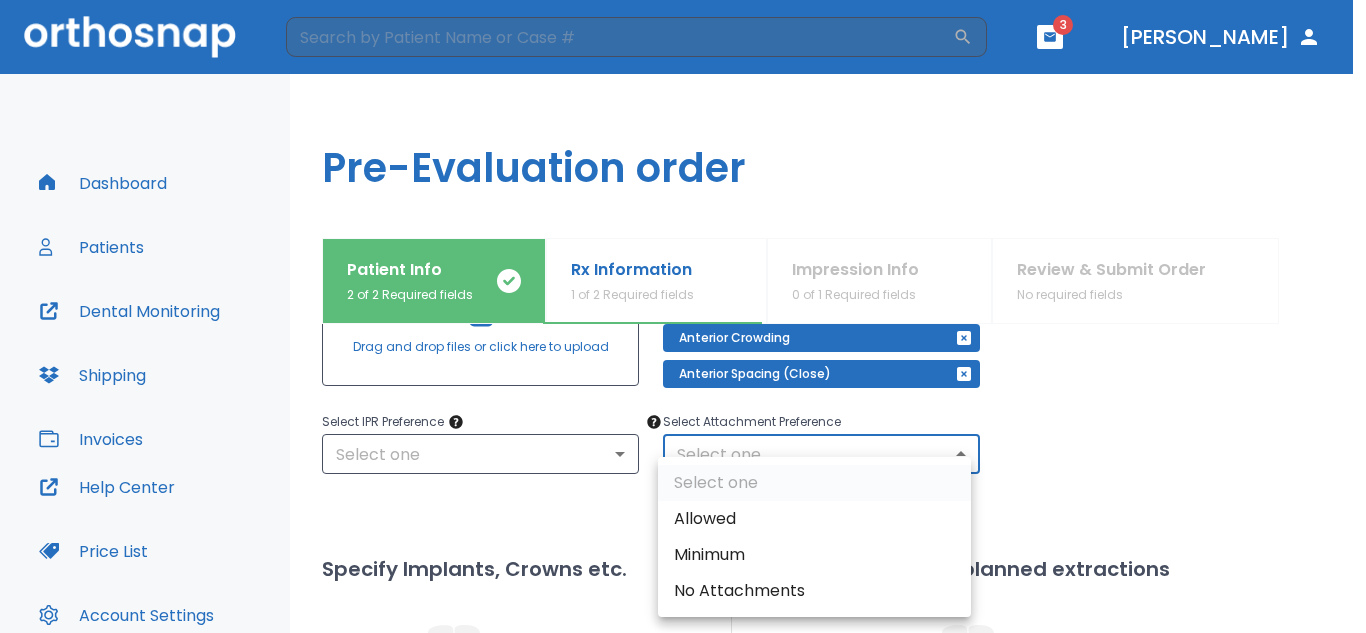 click on "Allowed" at bounding box center [814, 519] 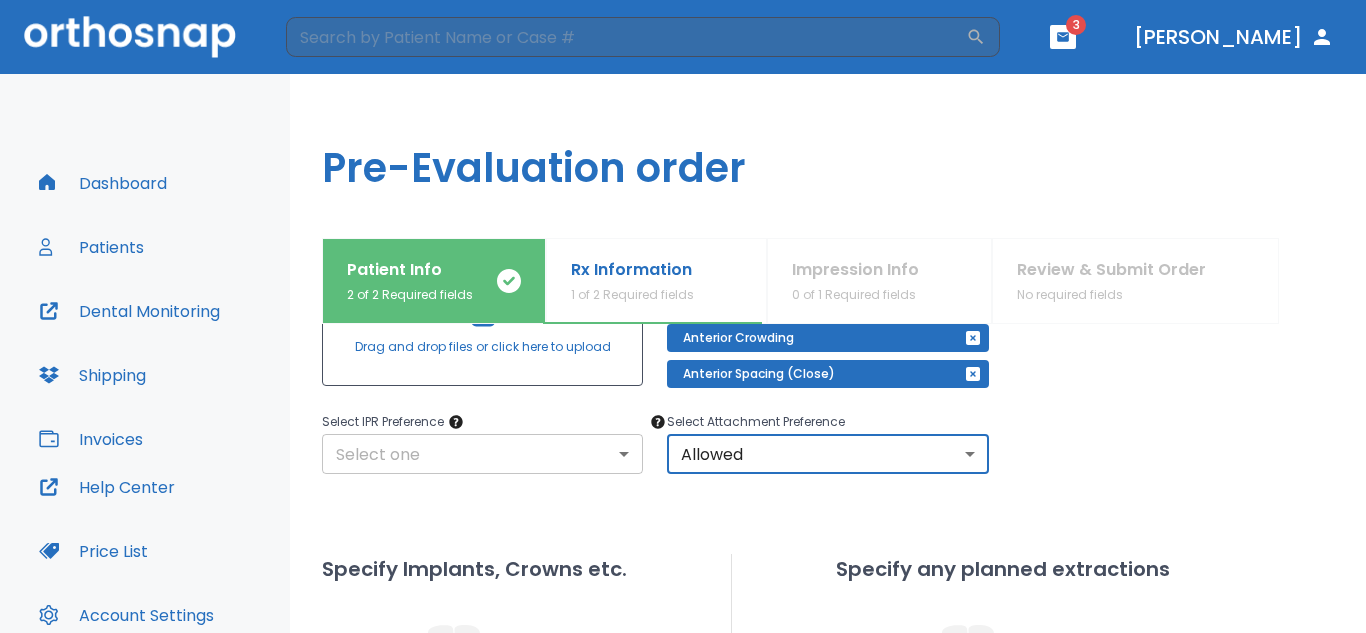 click on "​ 3 [PERSON_NAME] Dashboard Patients Dental Monitoring Shipping Invoices Help Center Price List Account Settings Preferences Logout Uploading files and placing your order. One moment, please. Pre-Evaluation order Patient Info 2 of 2 Required fields Rx Information 1 of 2 Required fields Impression Info 0 of 1 Required fields Review & Submit Order No required fields What arches need attention?* Upper Arches Lower Arches Provide Rx information Clinical photos * Drag and drop files or click here to upload Include Objectives ​ Anterior Crowding Anterior Spacing (Close) Exclude (Optional) ​ Select IPR Preference Select one ​ Select Attachment Preference Allowed 1 ​ Specify Implants, Crowns etc. Specify any planned extractions Save as draft Cancel Back Next" at bounding box center (683, 316) 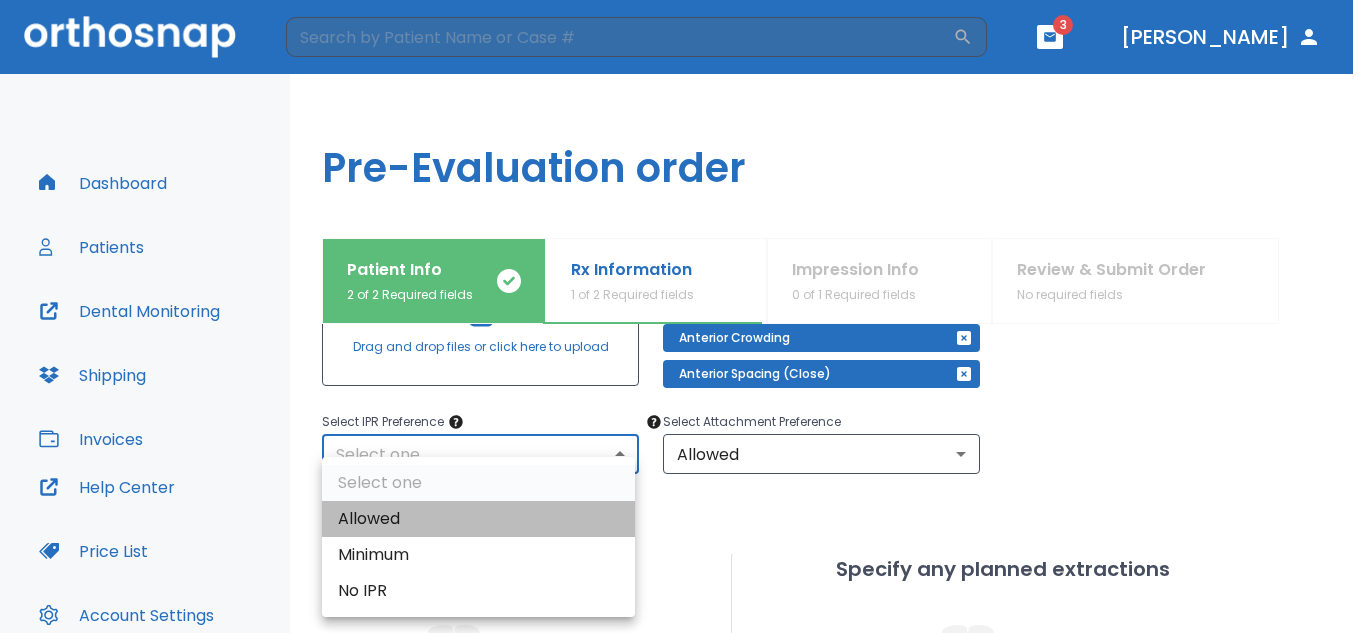 click on "Allowed" at bounding box center [478, 519] 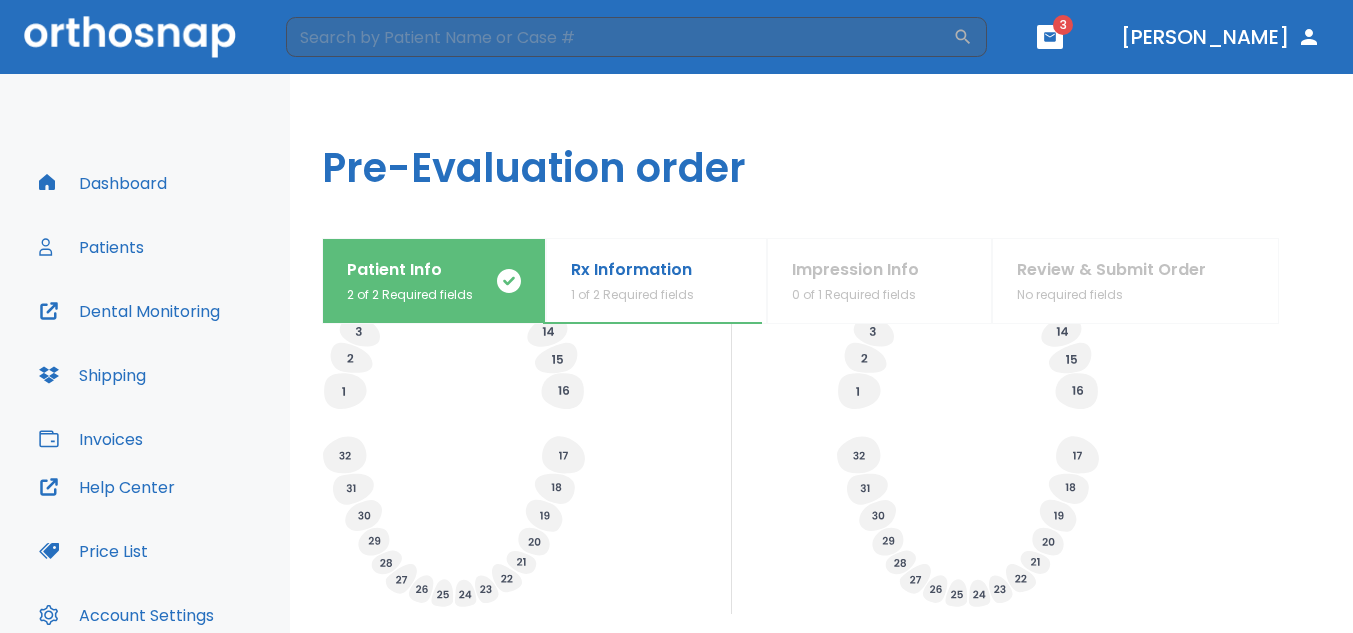 scroll, scrollTop: 849, scrollLeft: 0, axis: vertical 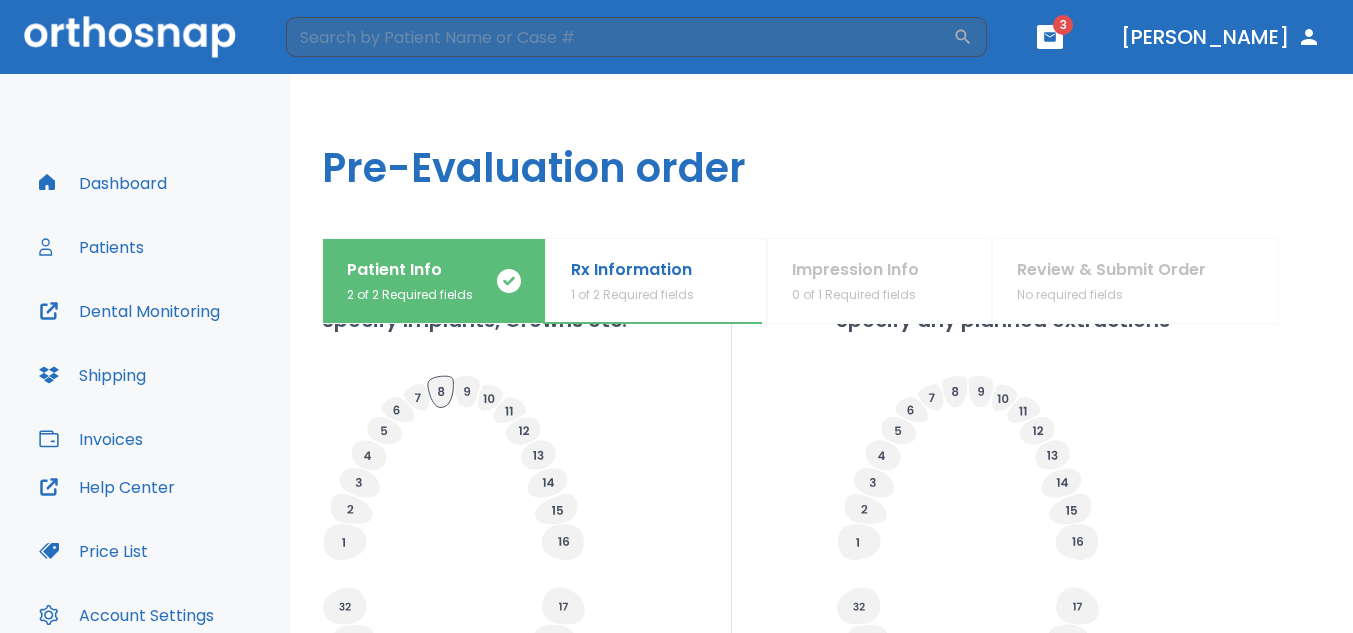 click 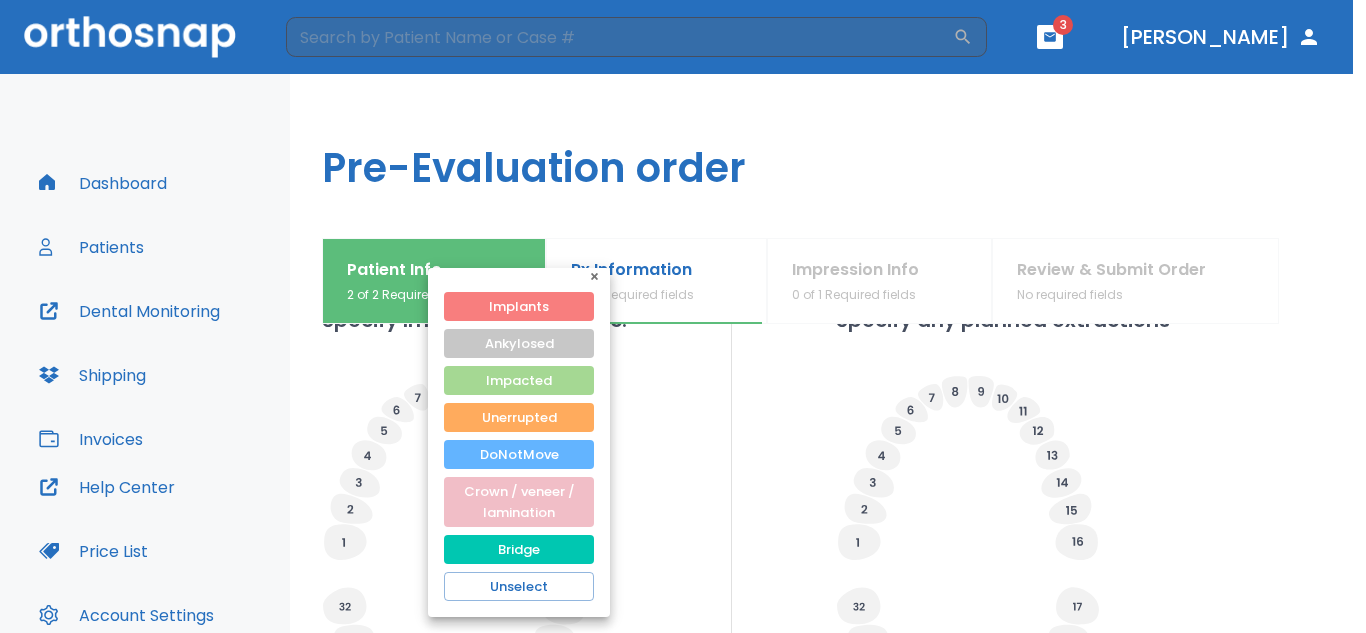 click at bounding box center [683, 316] 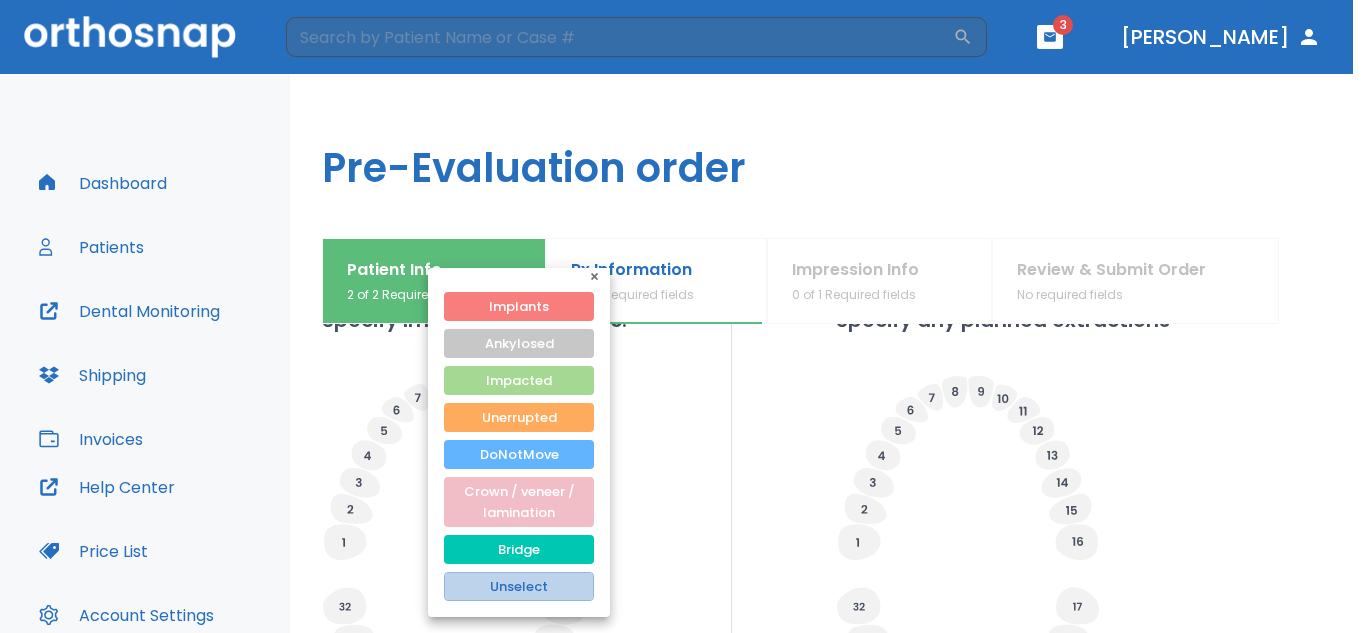 drag, startPoint x: 555, startPoint y: 590, endPoint x: 645, endPoint y: 537, distance: 104.44616 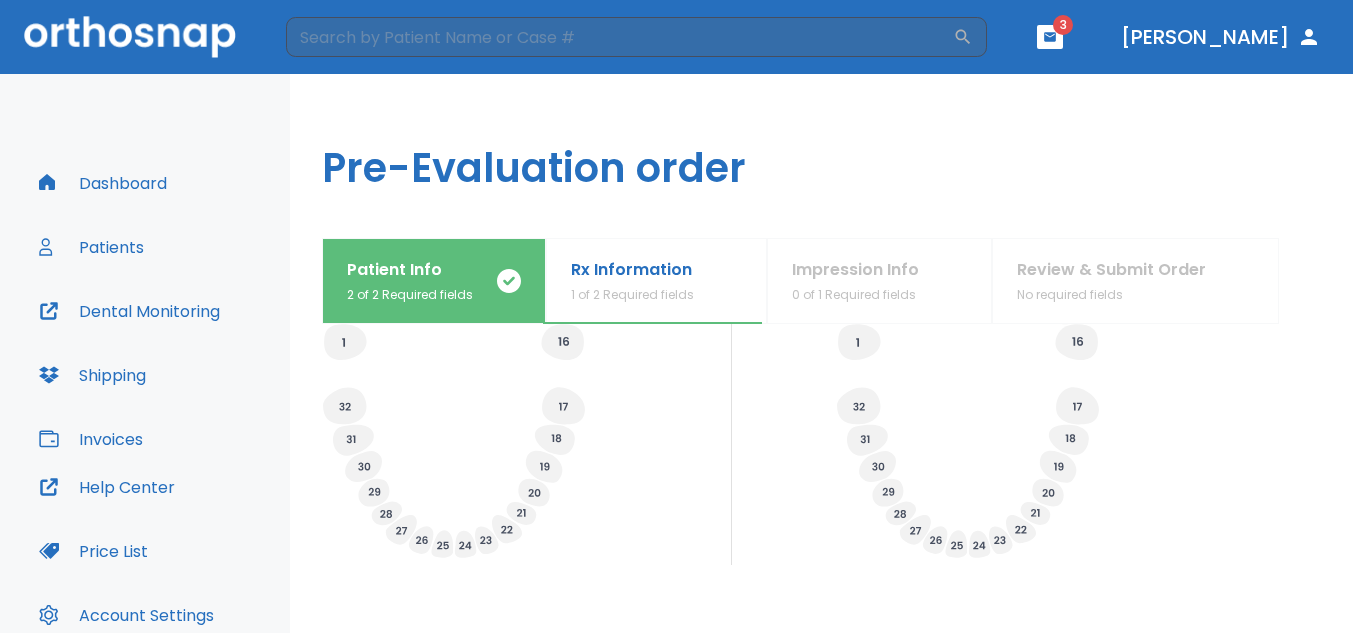 scroll, scrollTop: 849, scrollLeft: 0, axis: vertical 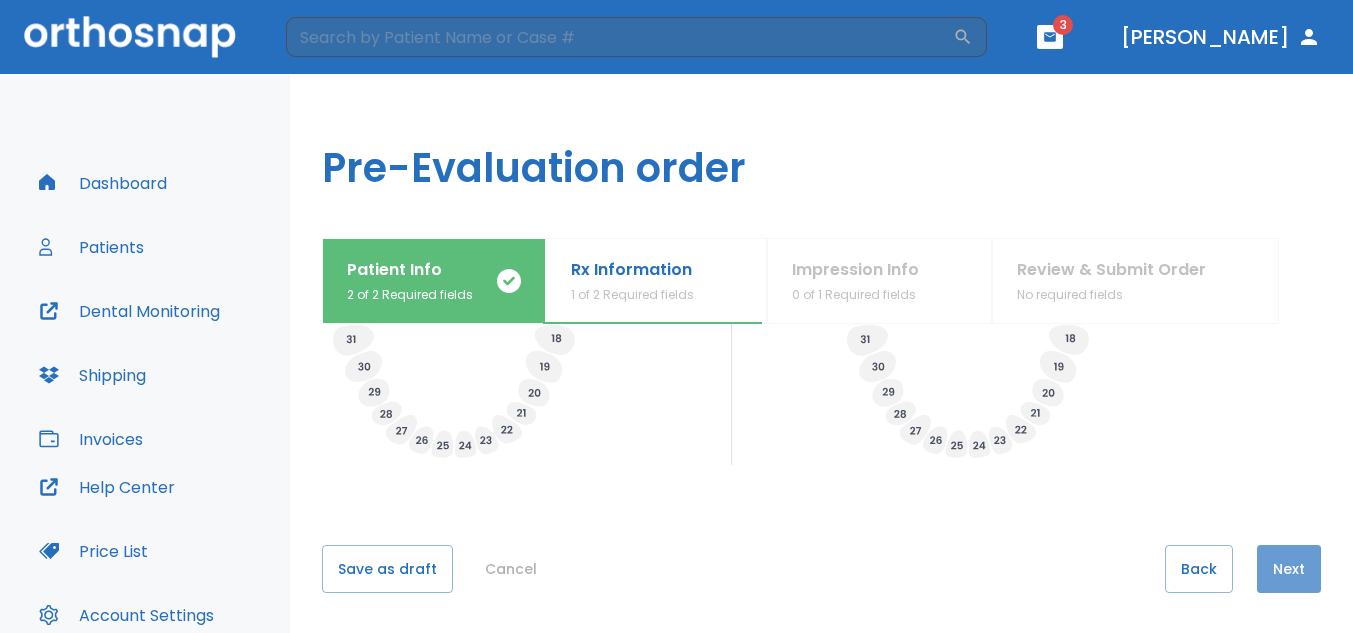 click on "Next" at bounding box center (1289, 569) 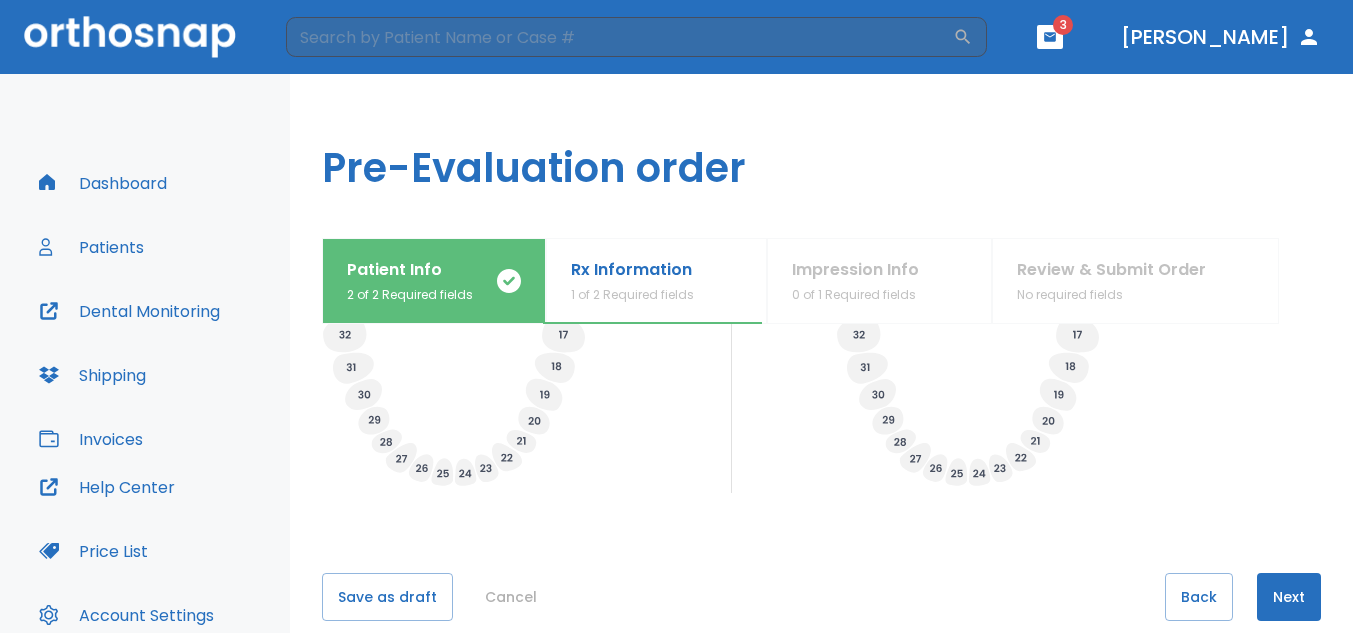 scroll, scrollTop: 153, scrollLeft: 0, axis: vertical 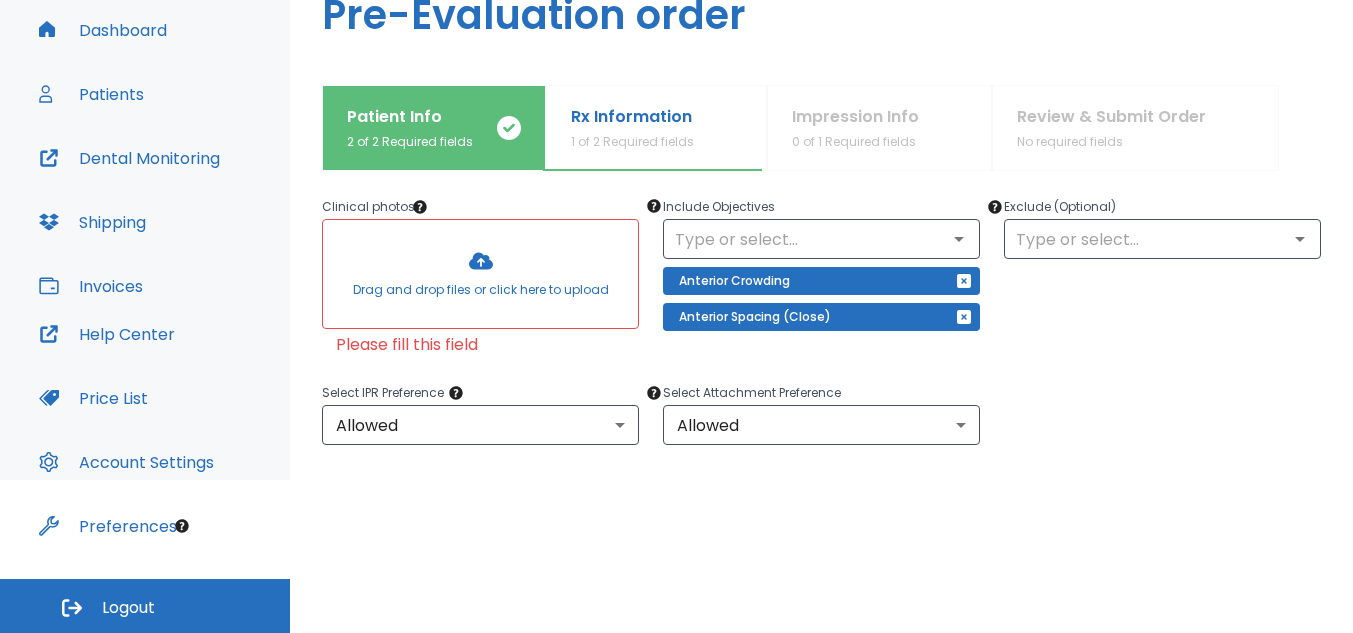 click at bounding box center [480, 274] 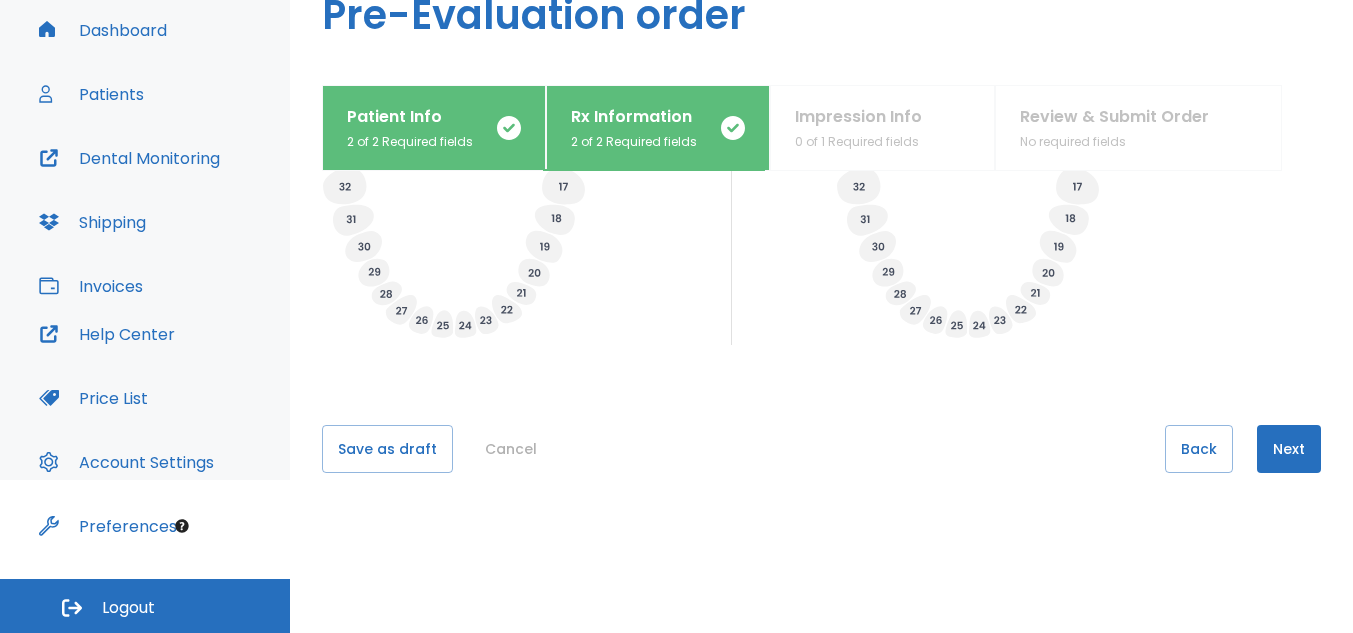 scroll, scrollTop: 913, scrollLeft: 0, axis: vertical 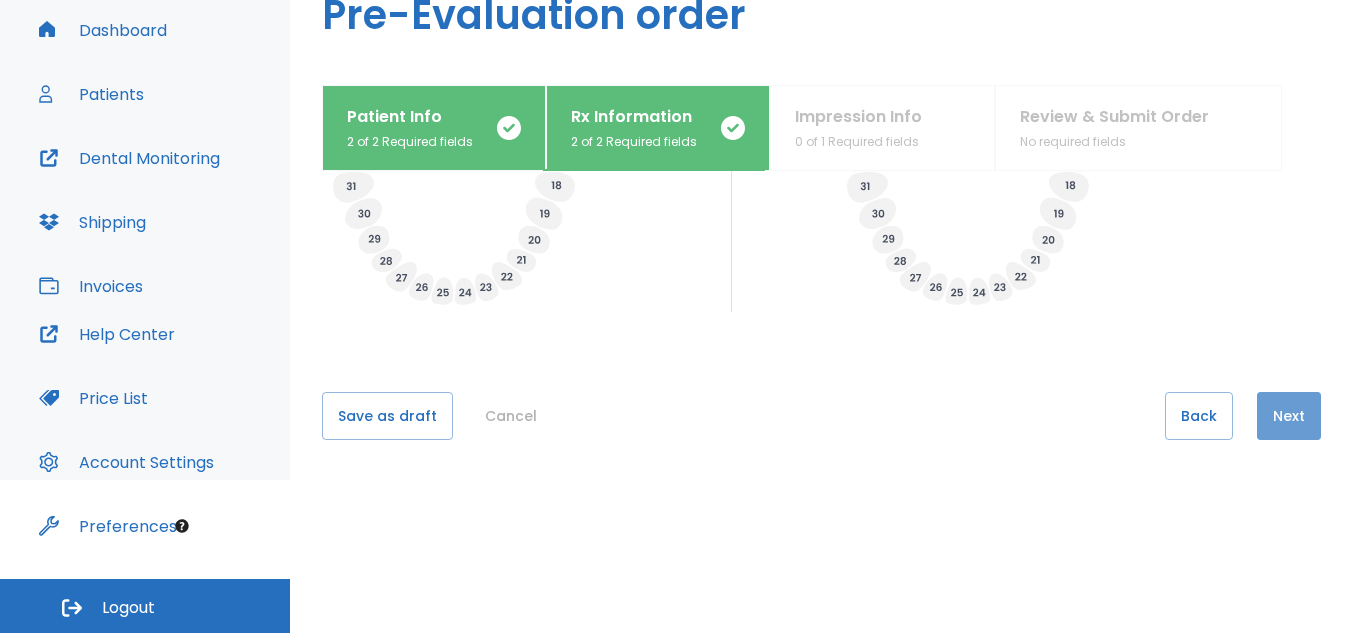 click on "Next" at bounding box center [1289, 416] 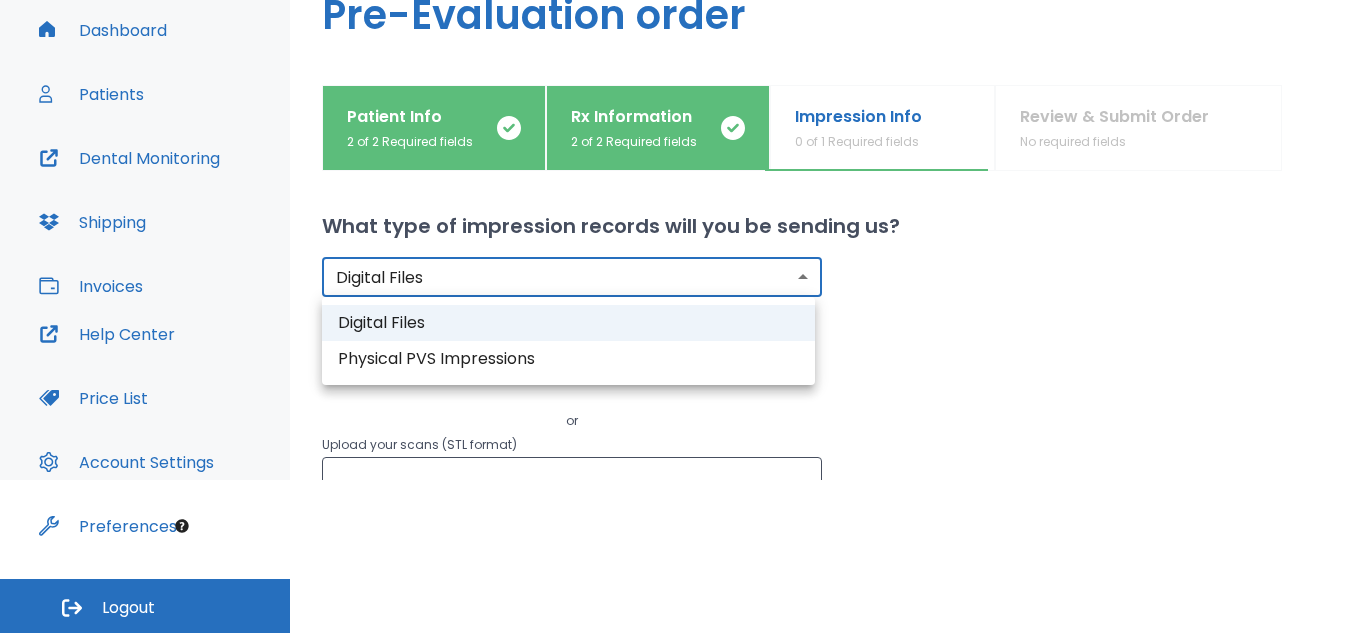 click on "​ 3 [PERSON_NAME] Dashboard Patients Dental Monitoring Shipping Invoices Help Center Price List Account Settings Preferences Logout Uploading files and placing your order. One moment, please. Pre-Evaluation order Patient Info 2 of 2 Required fields Rx Information 2 of 2 Required fields Impression Info 0 of 1 Required fields Review & Submit Order No required fields What type of impression records will you be sending us? Digital Files digital ​ You can send through a scanner portal or upload STL file directly. Sending through Scanner Portal or Upload your scans (STL format) Drag and drop files or click here to upload If you have any additional treatment preferences, please provide them here: x ​ Cancel Back Next Digital Files Physical PVS Impressions" at bounding box center [683, 163] 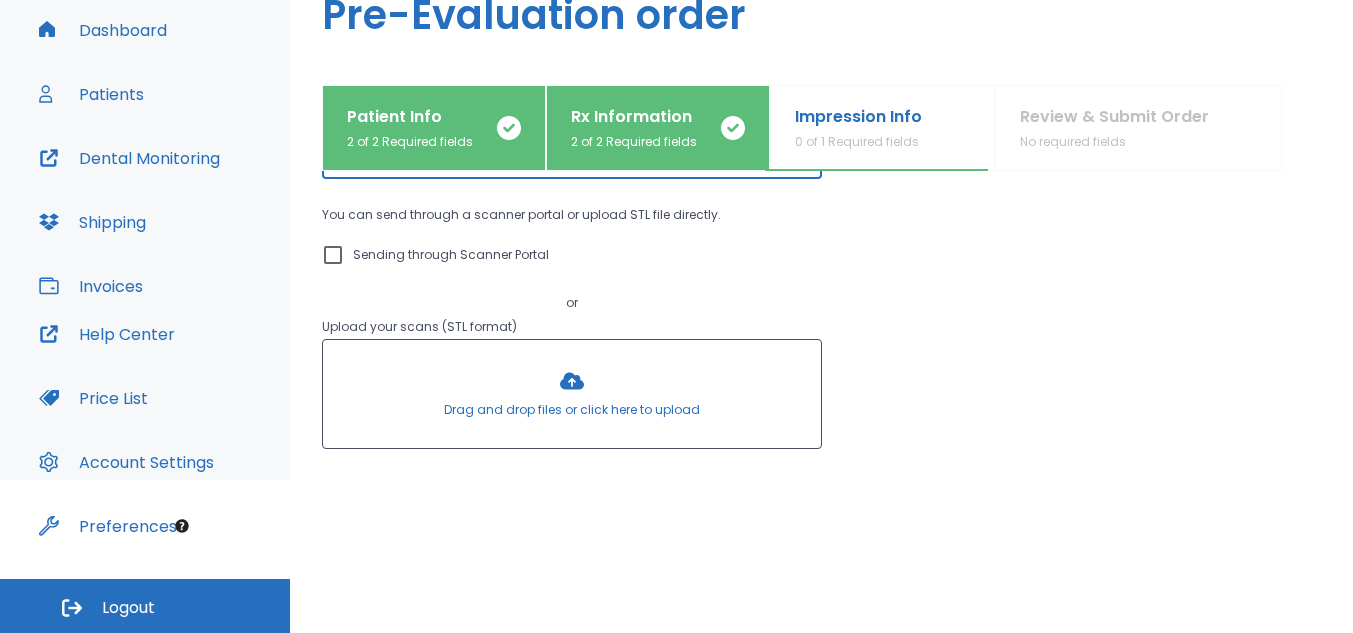 scroll, scrollTop: 200, scrollLeft: 0, axis: vertical 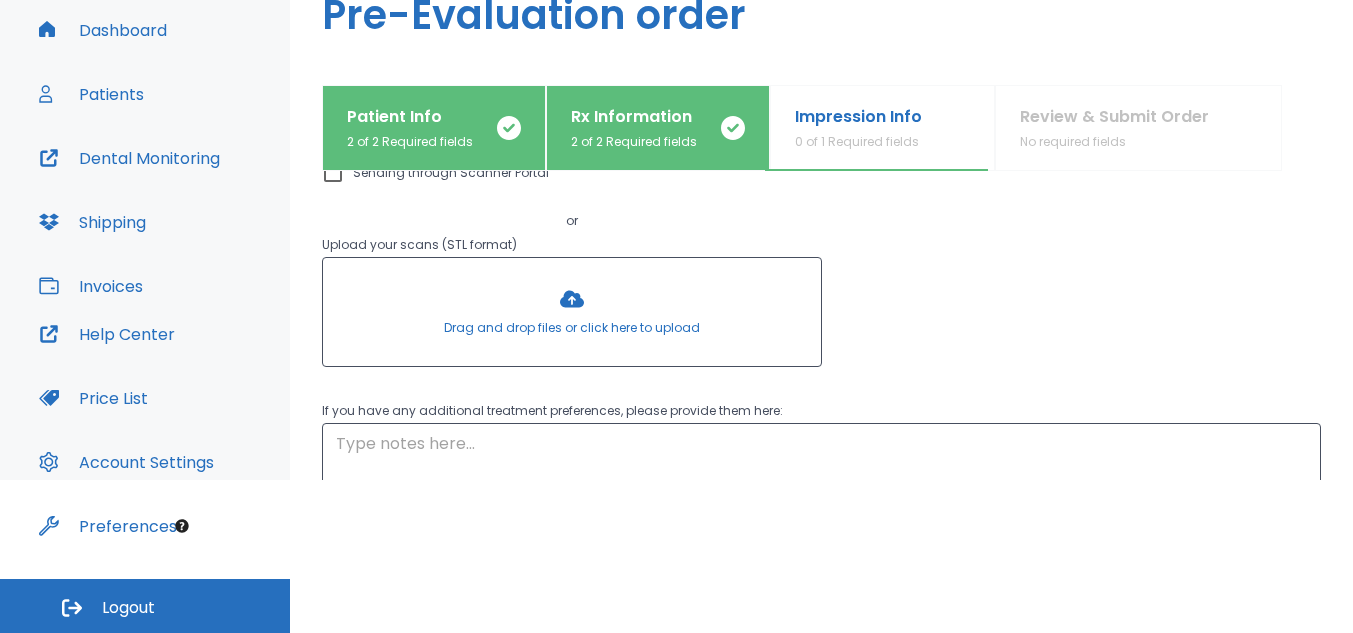 click at bounding box center [572, 312] 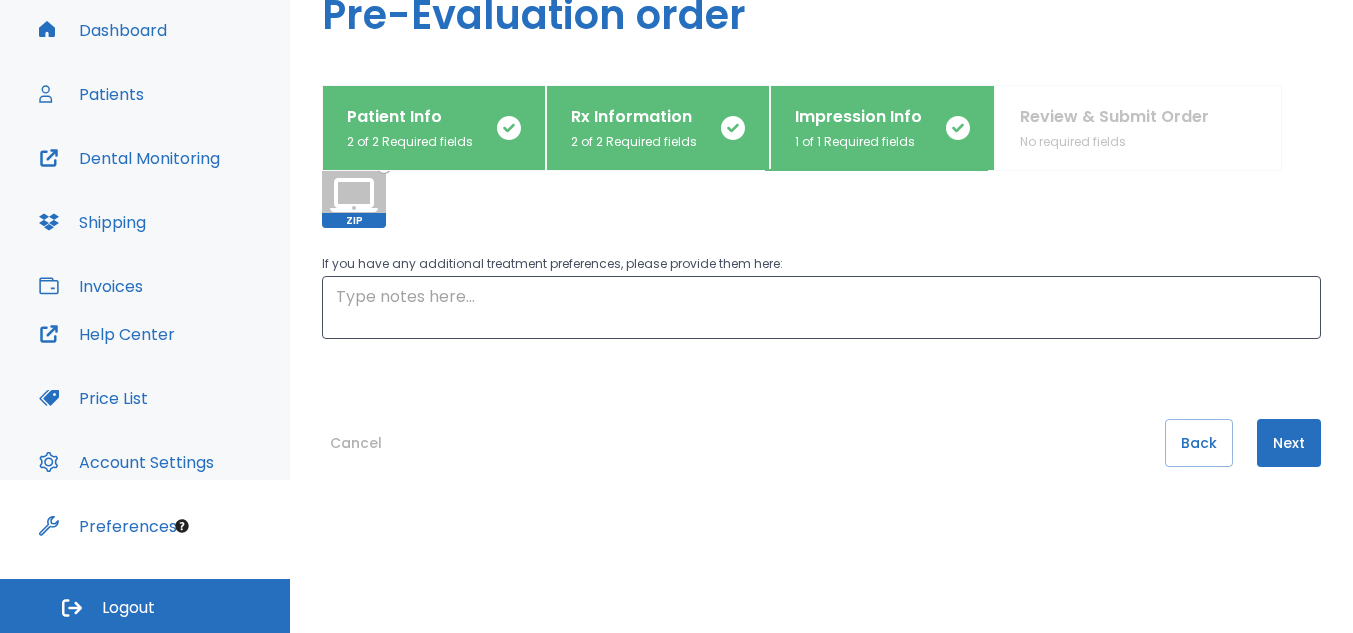 scroll, scrollTop: 438, scrollLeft: 0, axis: vertical 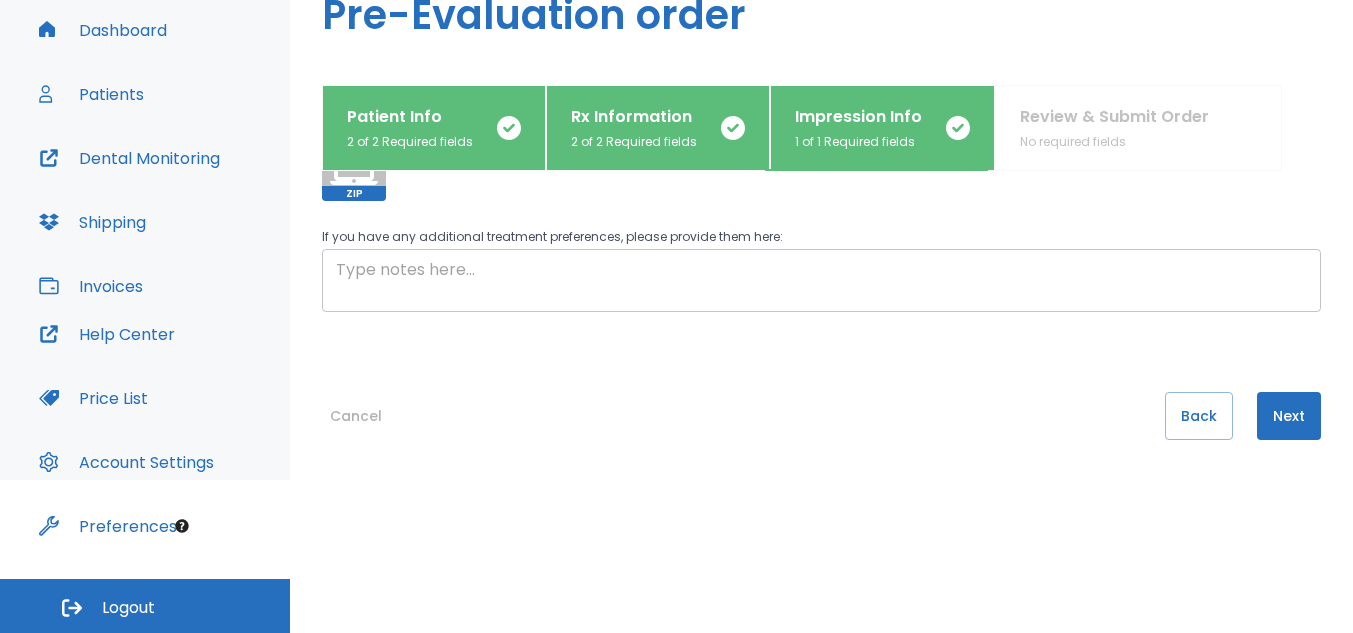 click at bounding box center [821, 281] 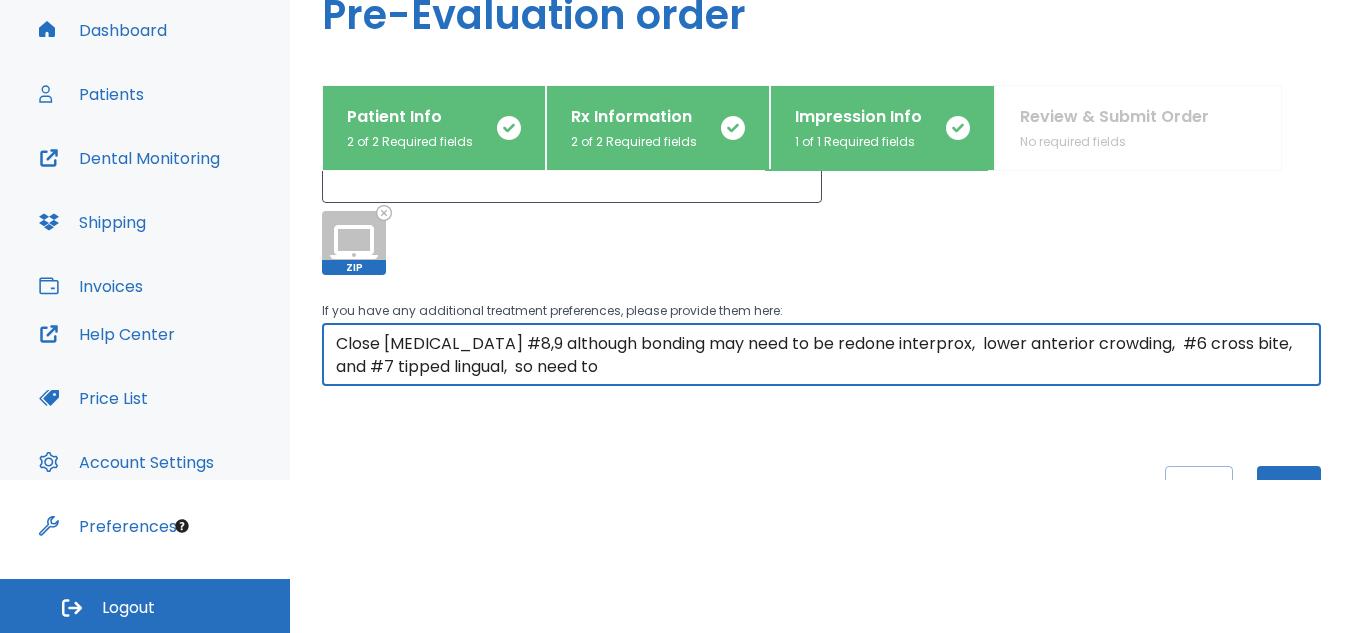 scroll, scrollTop: 438, scrollLeft: 0, axis: vertical 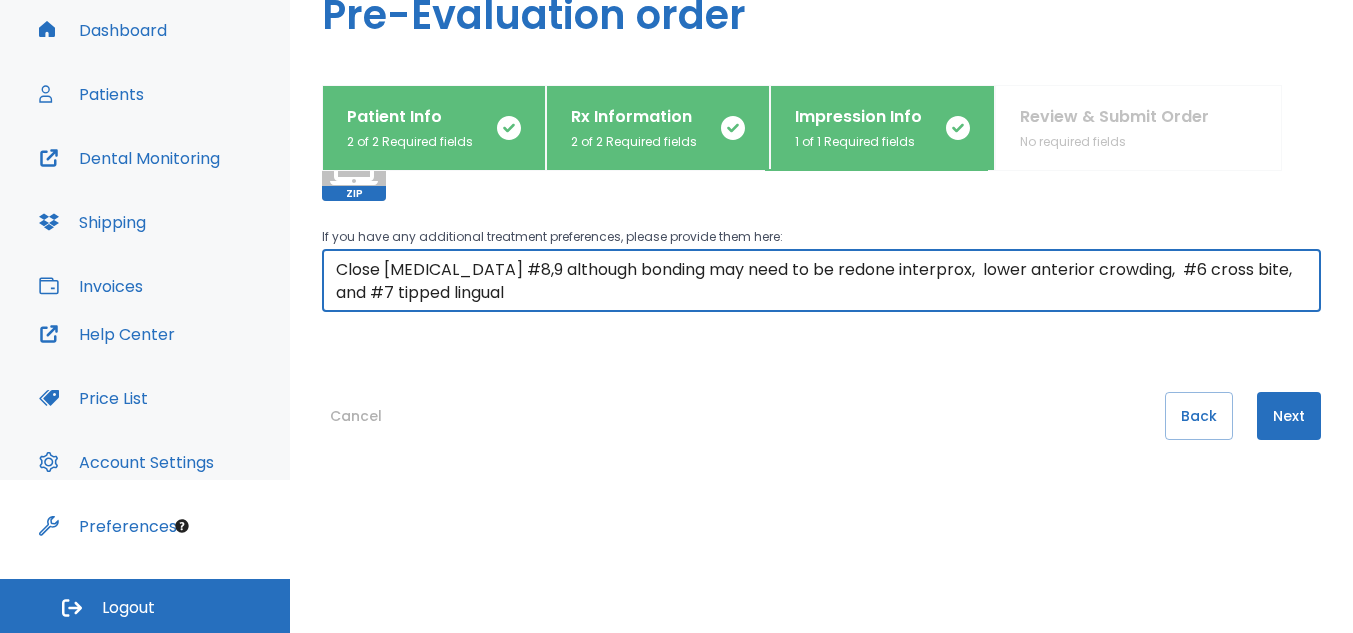 click on "Close [MEDICAL_DATA] #8,9 although bonding may need to be redone interprox,  lower anterior crowding,  #6 cross bite, and #7 tipped lingual" at bounding box center [821, 281] 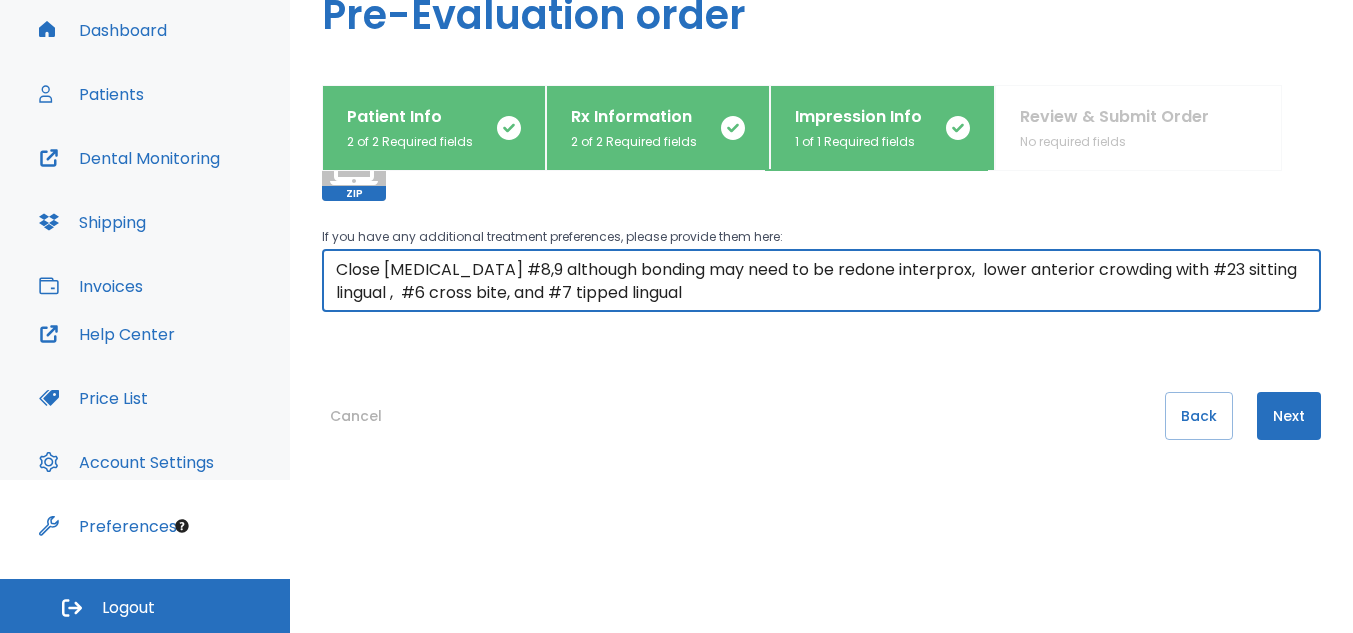 drag, startPoint x: 716, startPoint y: 295, endPoint x: 925, endPoint y: 356, distance: 217.72 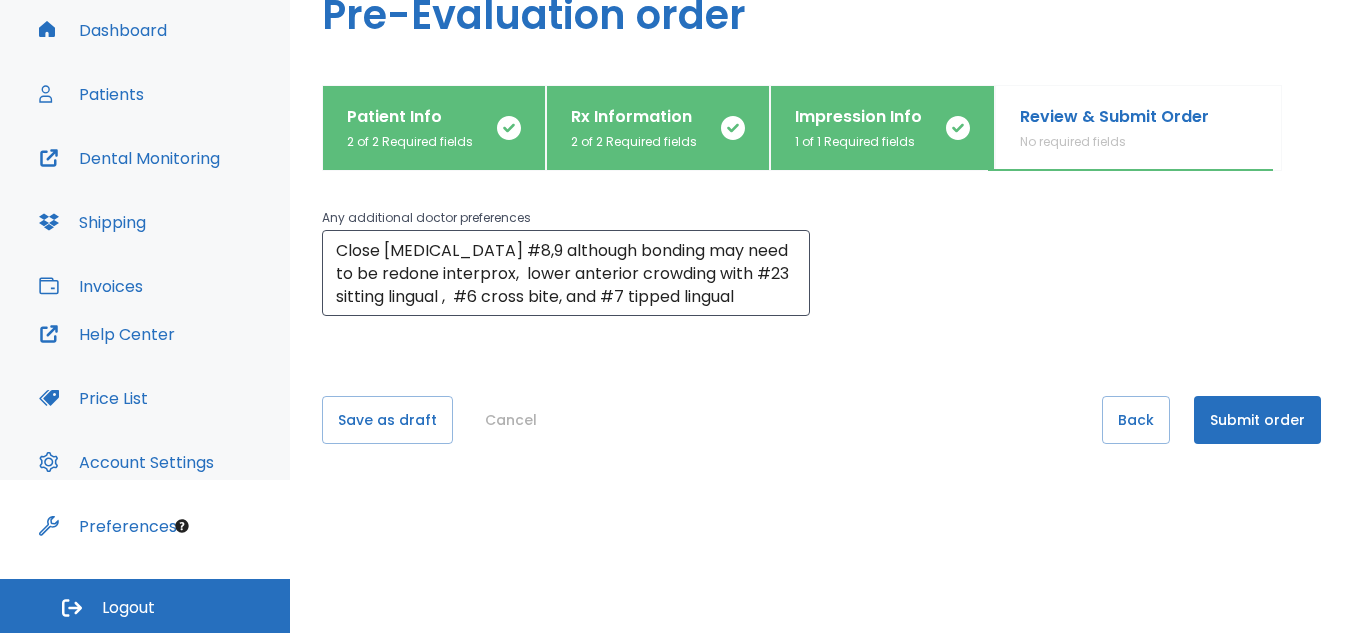 scroll, scrollTop: 155, scrollLeft: 0, axis: vertical 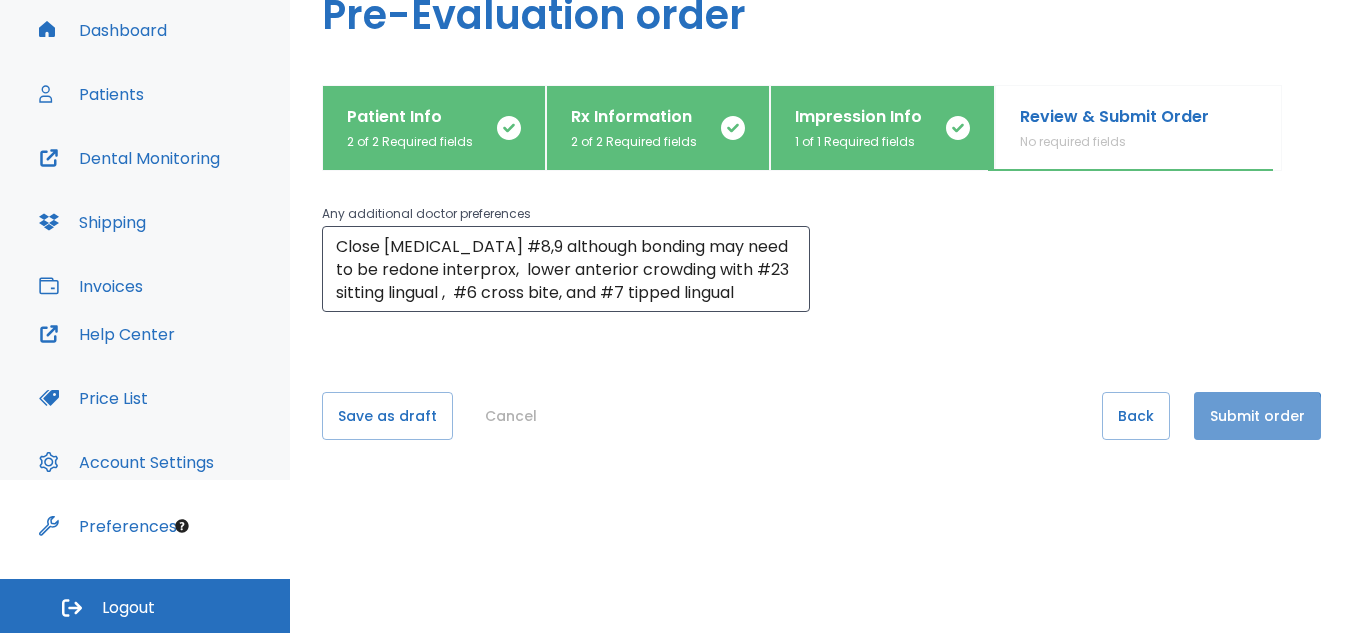 drag, startPoint x: 1245, startPoint y: 418, endPoint x: 1237, endPoint y: 430, distance: 14.422205 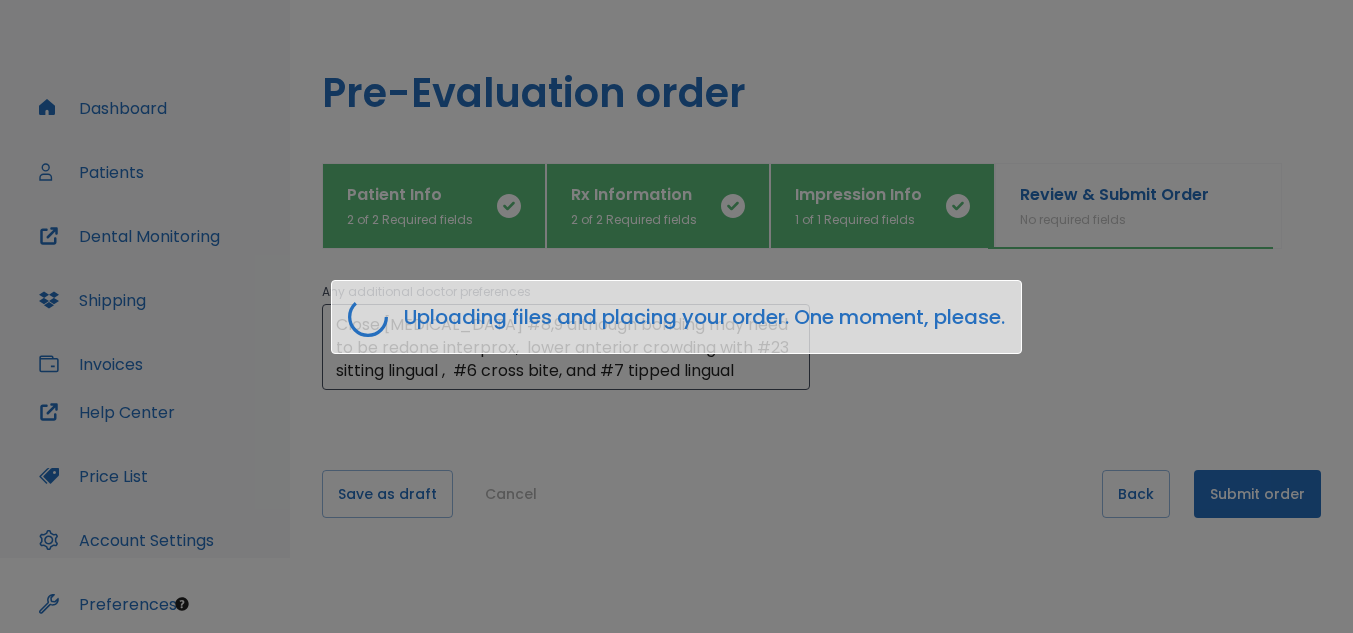 scroll, scrollTop: 153, scrollLeft: 0, axis: vertical 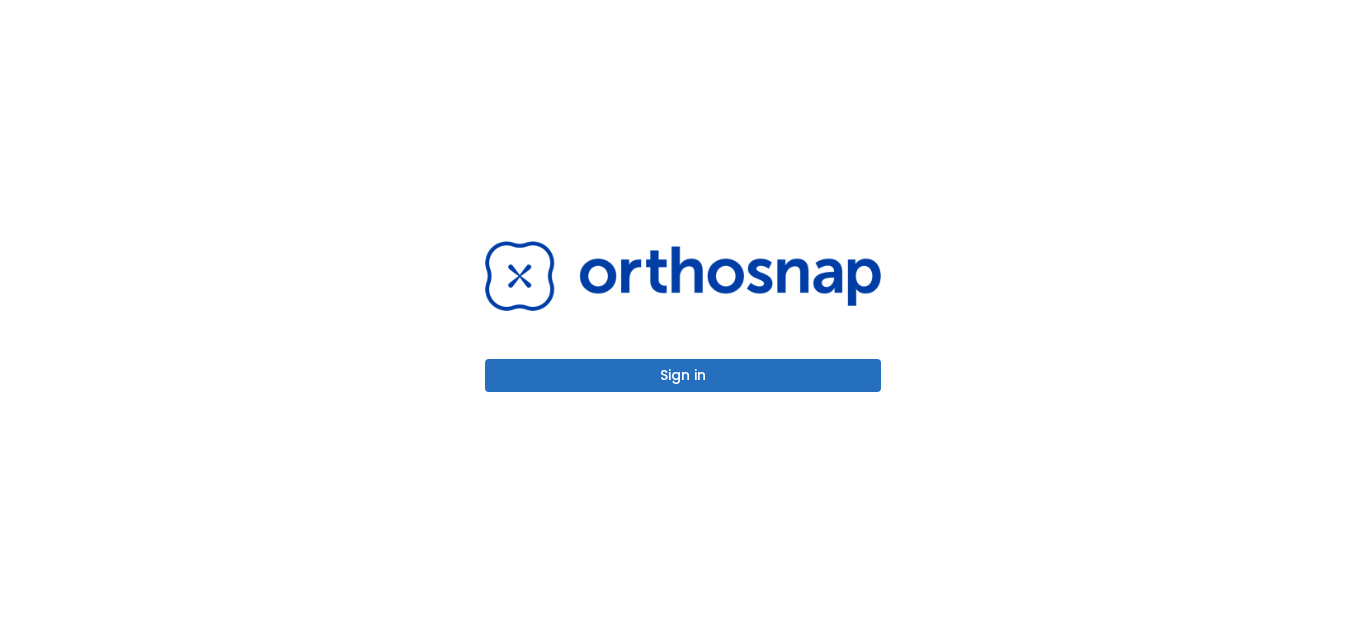 click on "Sign in" at bounding box center (683, 375) 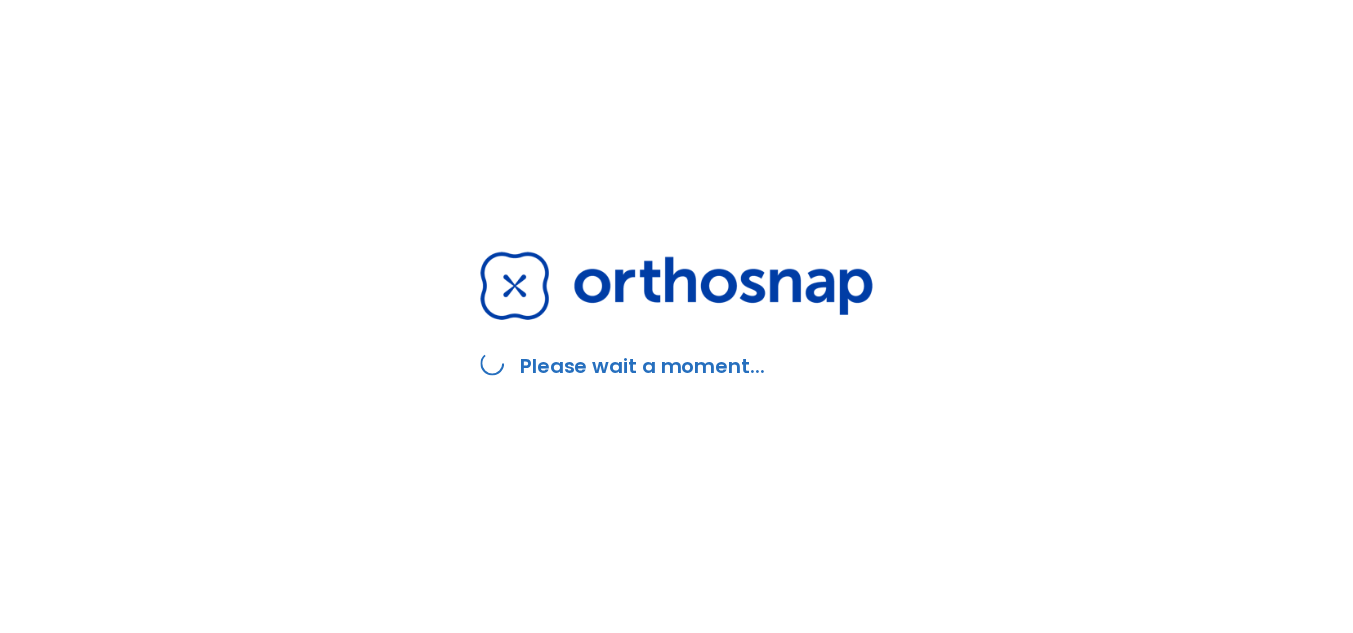 scroll, scrollTop: 0, scrollLeft: 0, axis: both 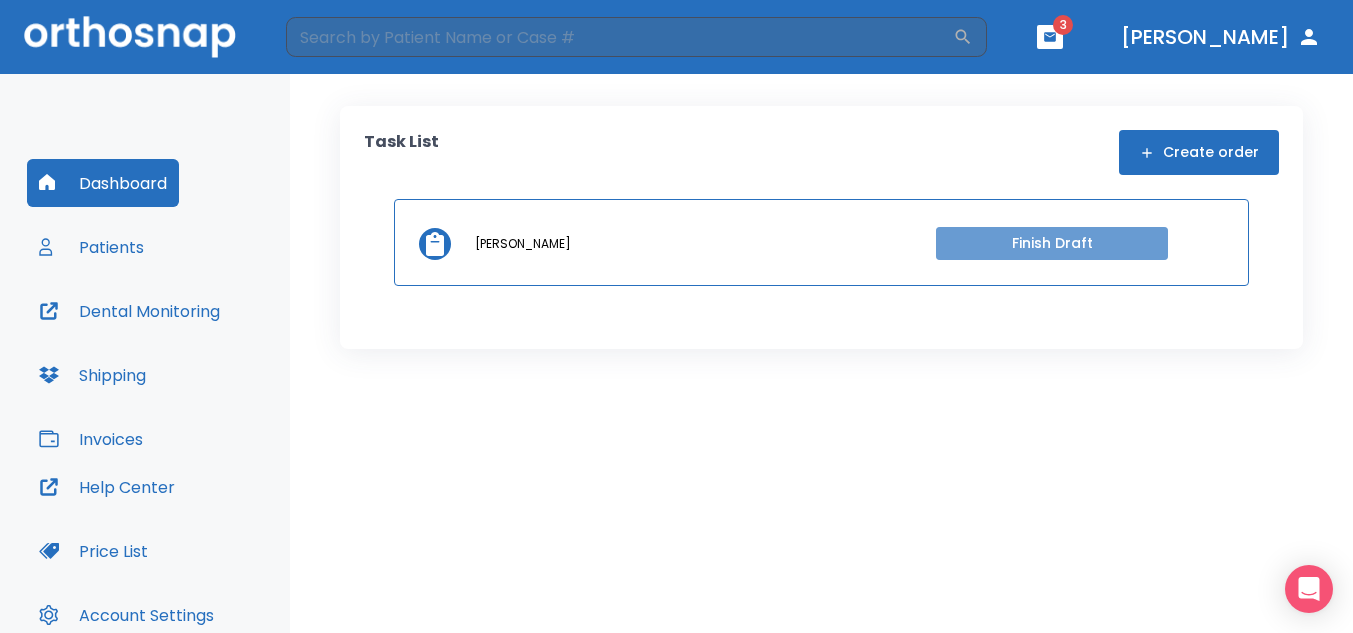 click on "Finish Draft" at bounding box center (1052, 243) 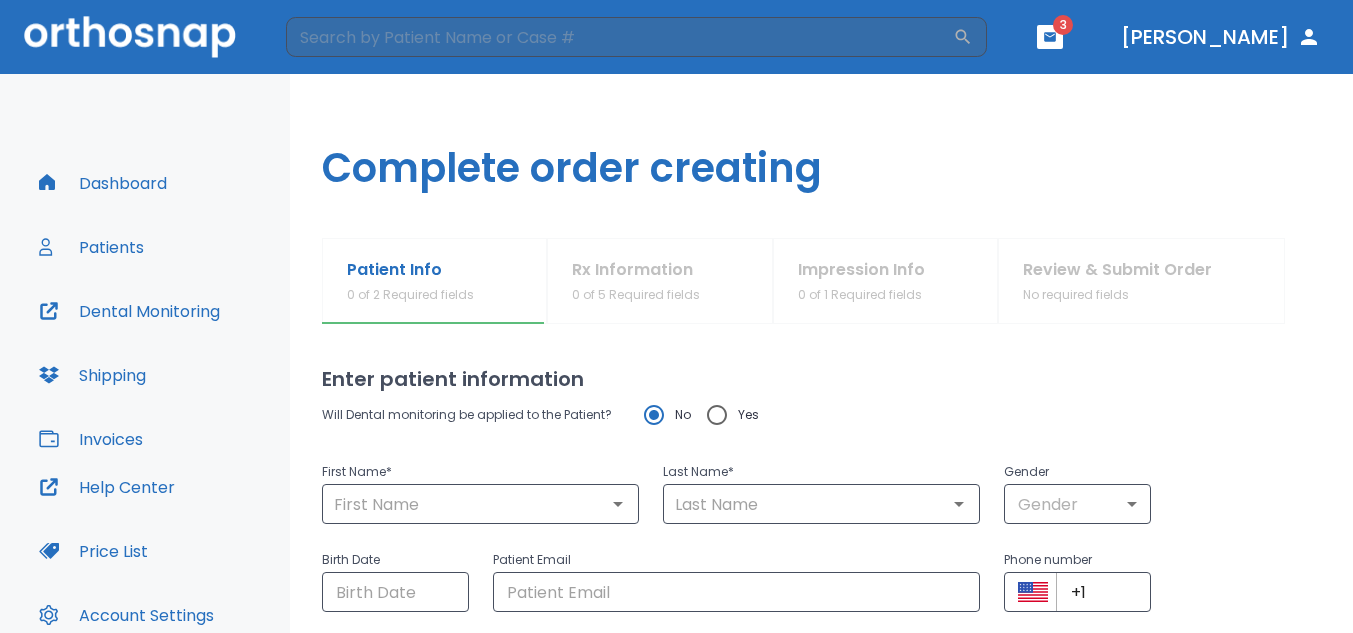 type on "Alyssa" 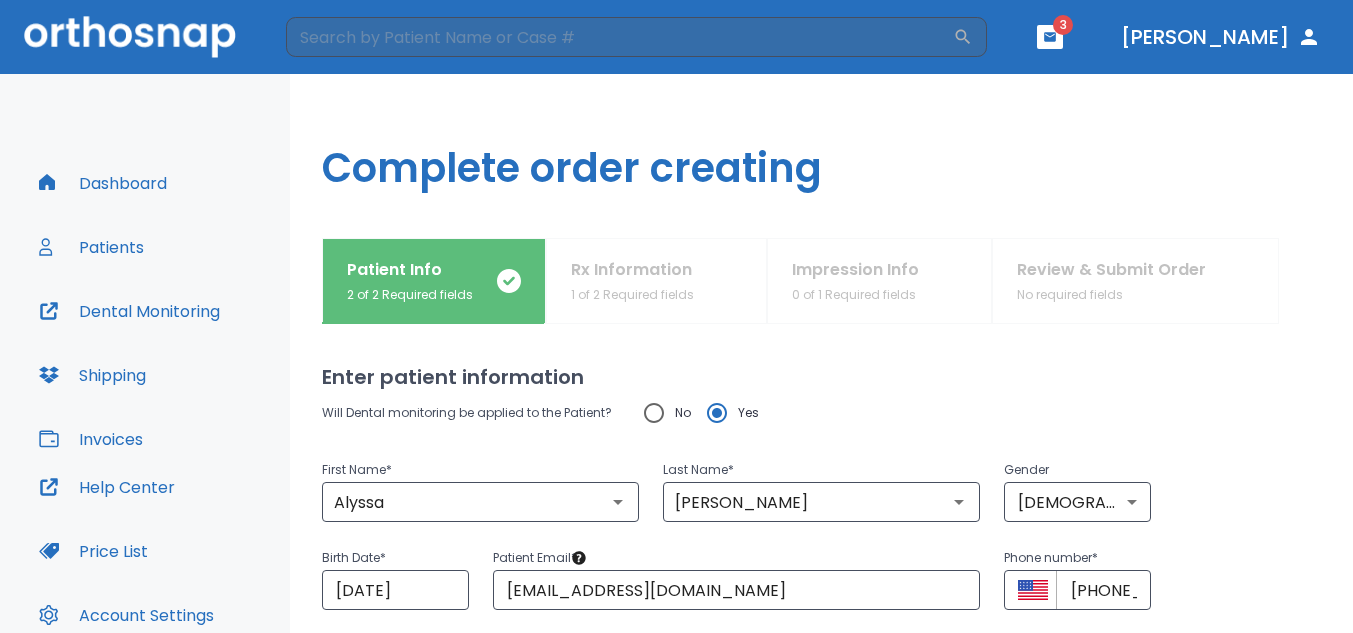 scroll, scrollTop: 0, scrollLeft: 0, axis: both 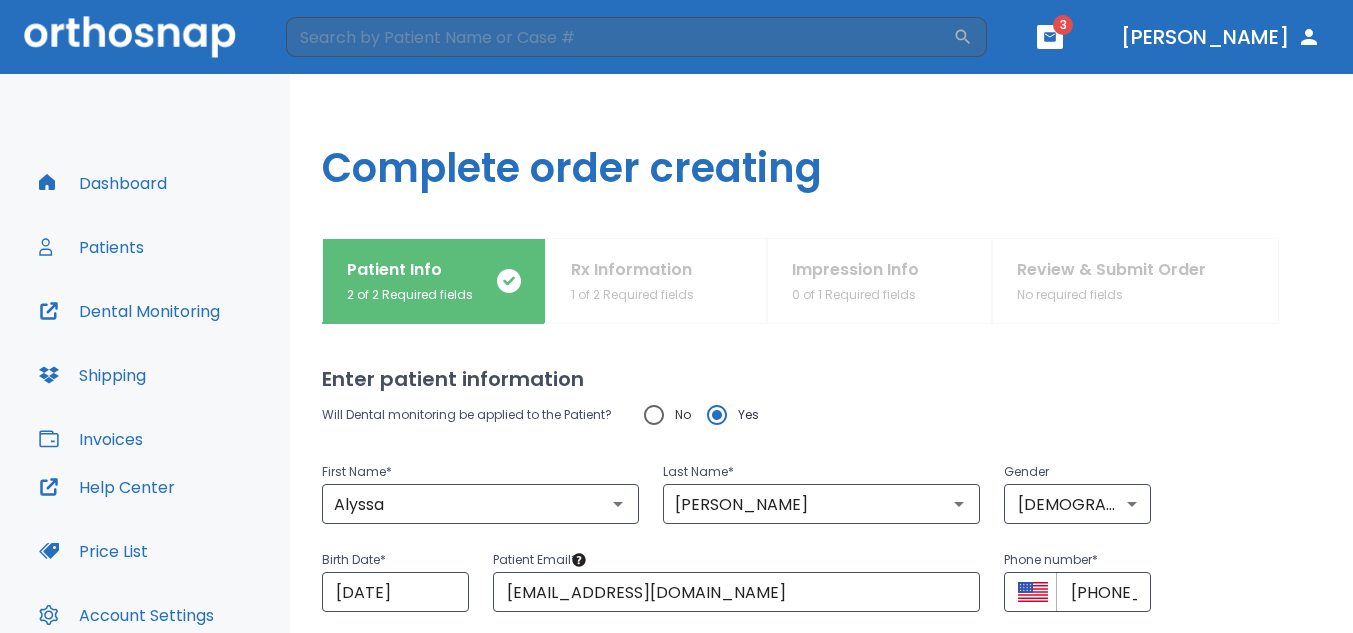 click on "Dashboard" at bounding box center [103, 183] 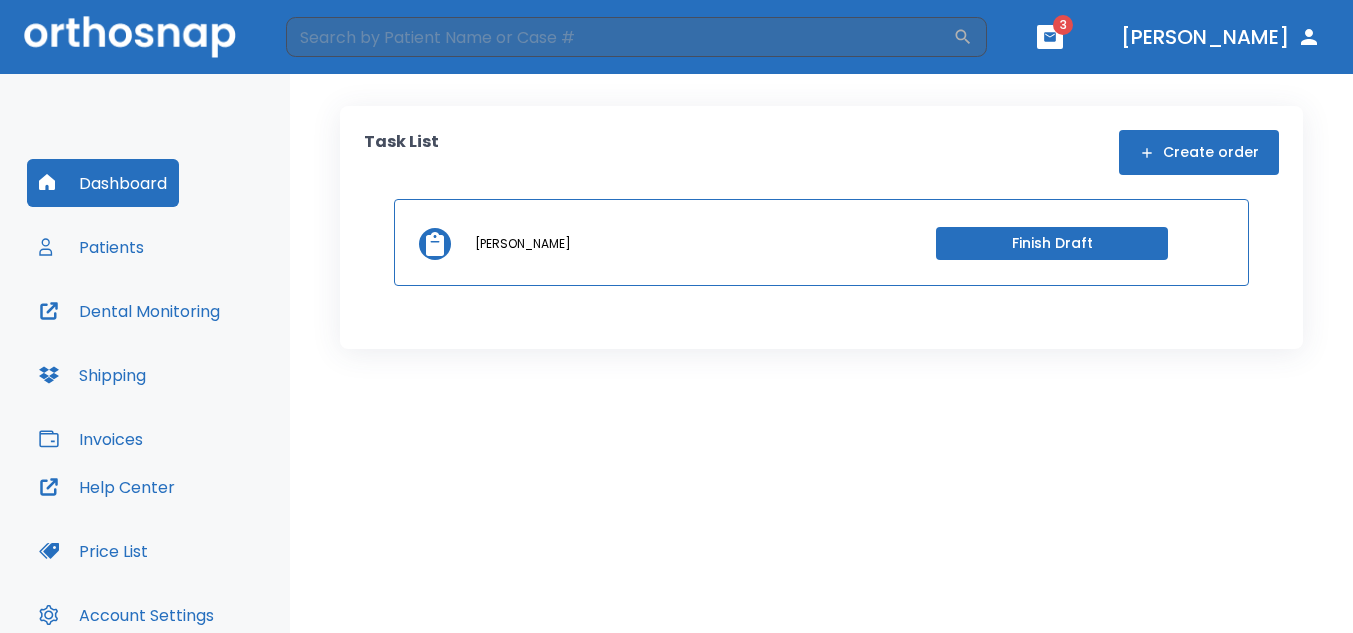 click on "Patients" at bounding box center [91, 247] 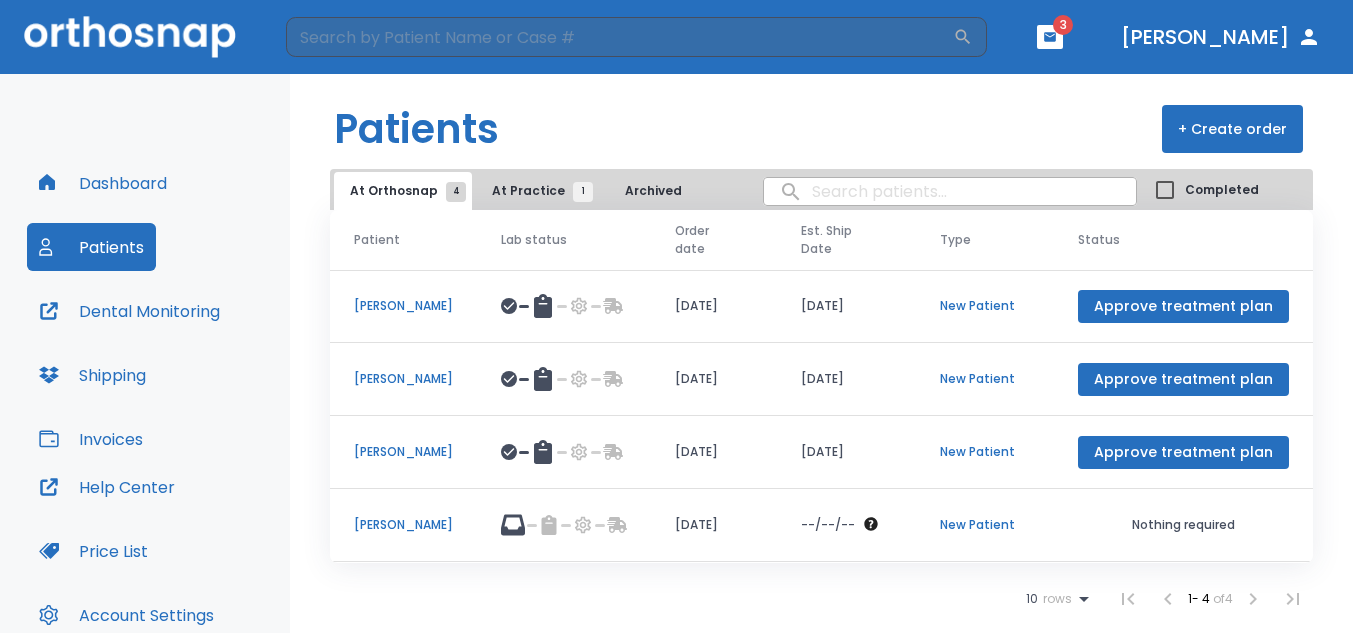 click on "Dashboard" at bounding box center [103, 183] 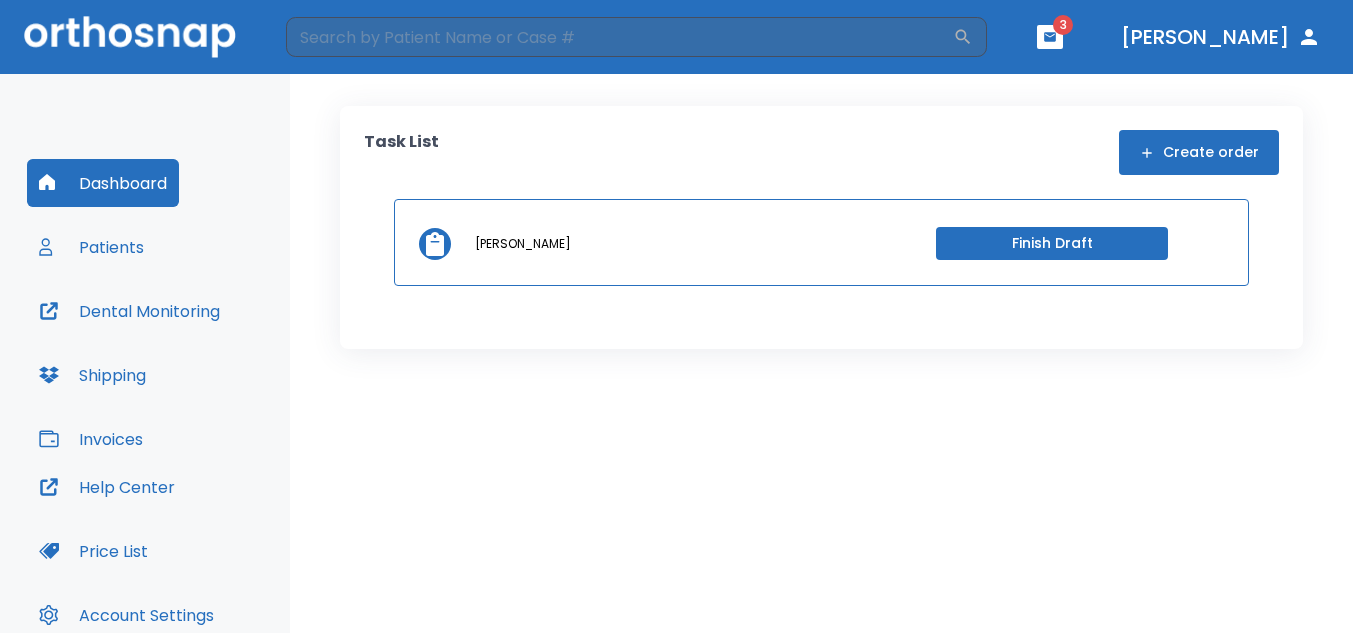 click on "Finish Draft" at bounding box center [1052, 243] 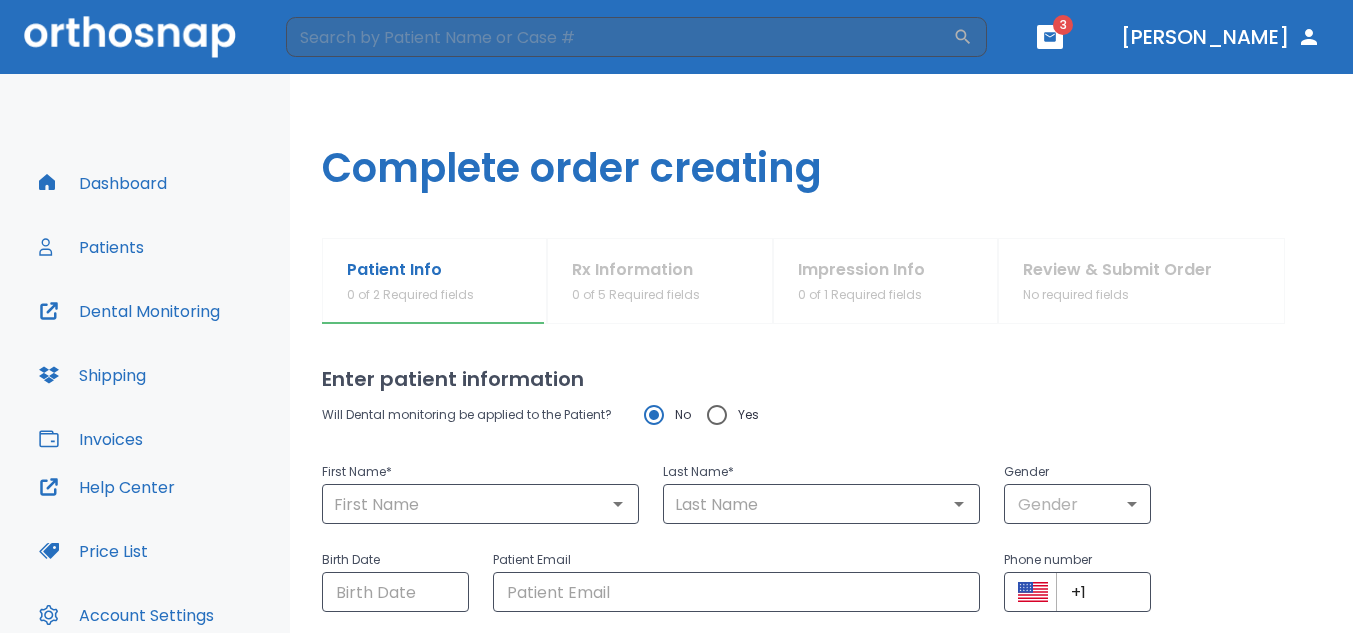 type on "Alyssa" 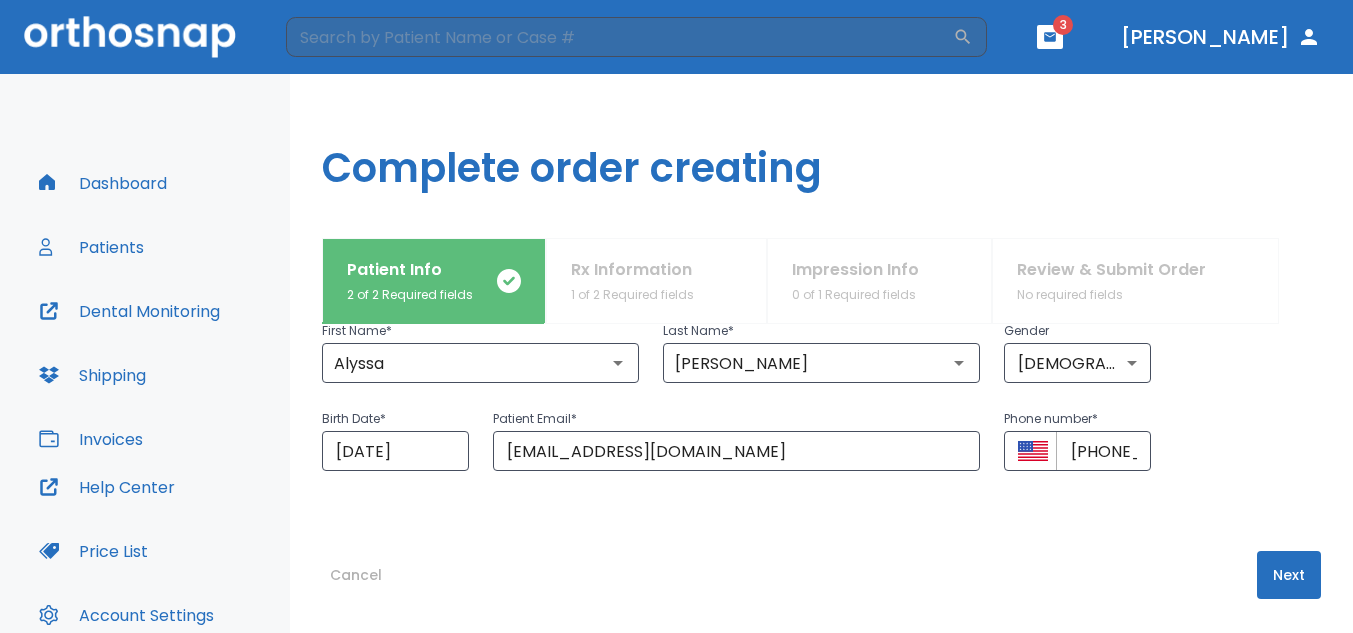 scroll, scrollTop: 147, scrollLeft: 0, axis: vertical 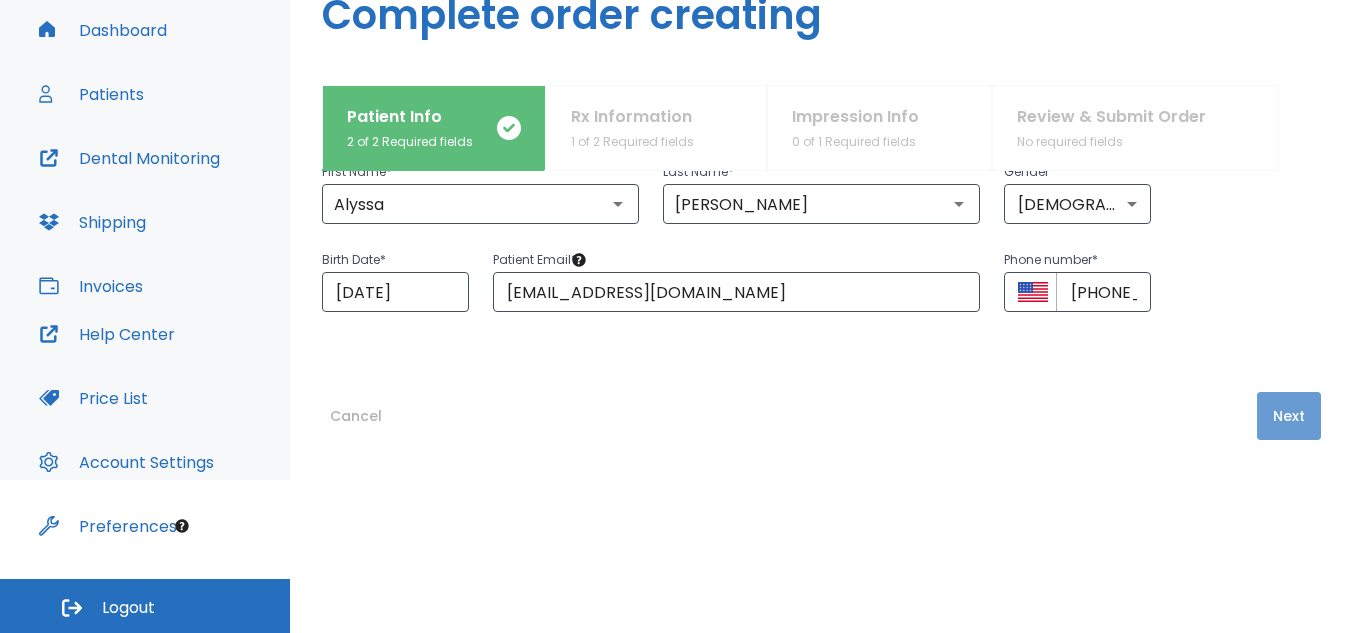 click on "Next" at bounding box center (1289, 416) 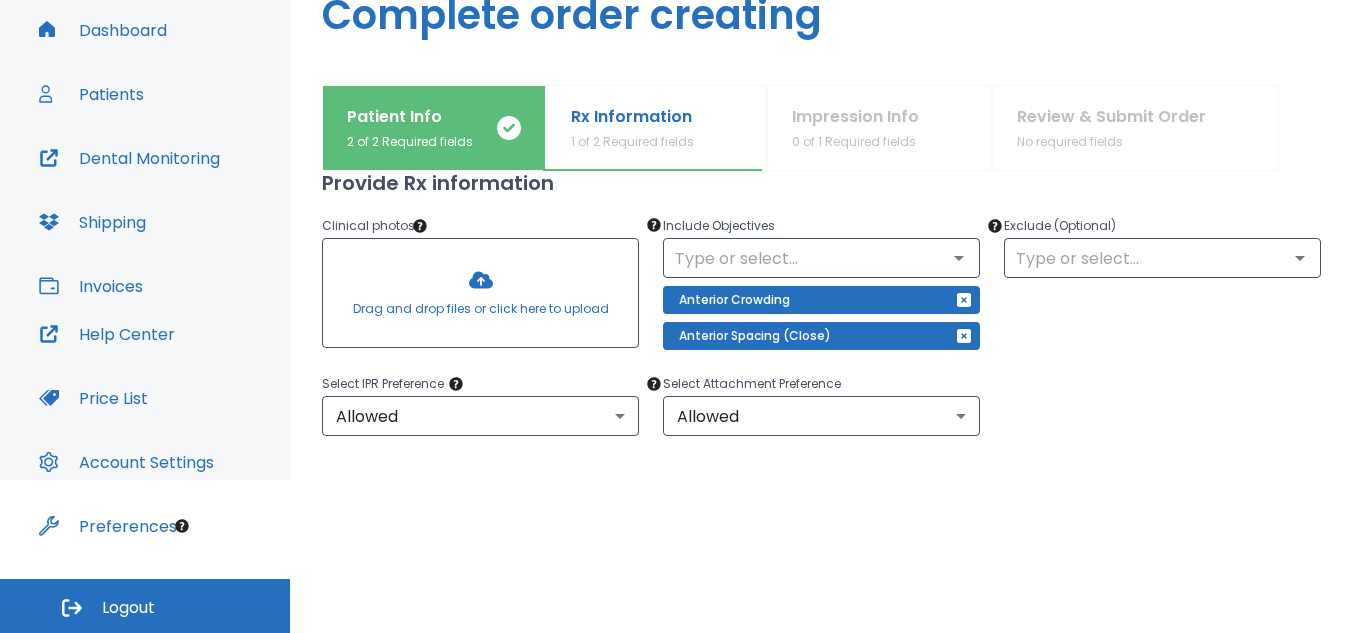 scroll, scrollTop: 200, scrollLeft: 0, axis: vertical 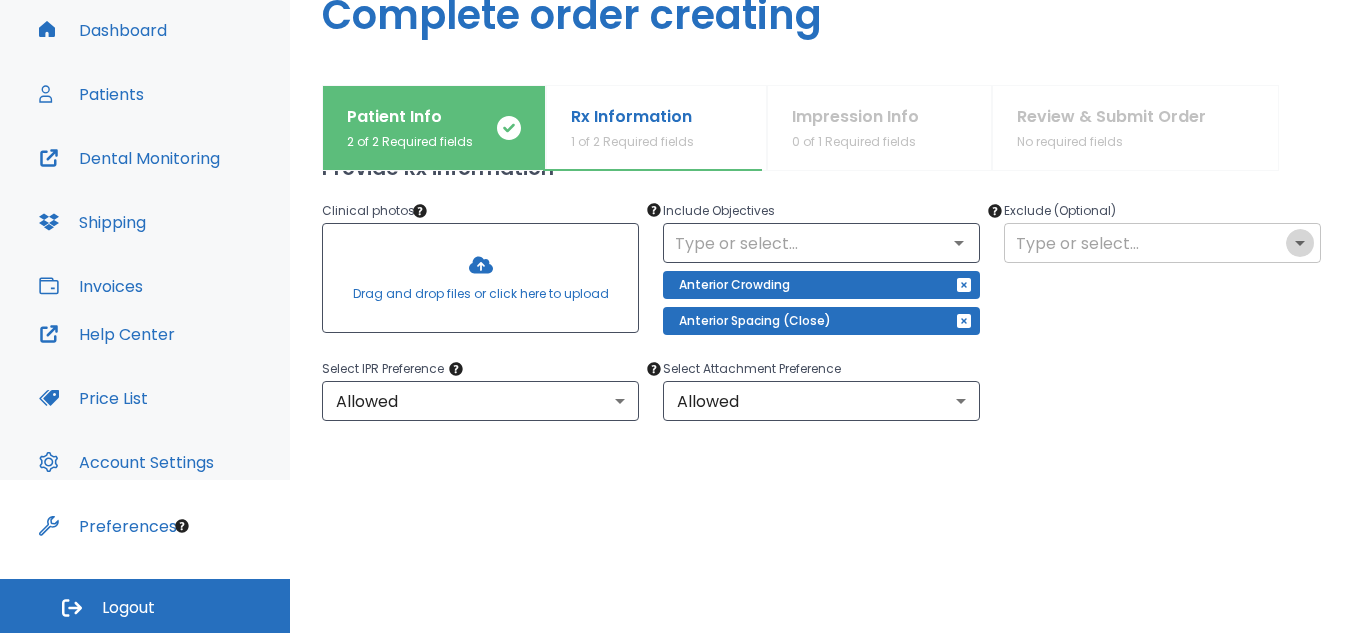 click 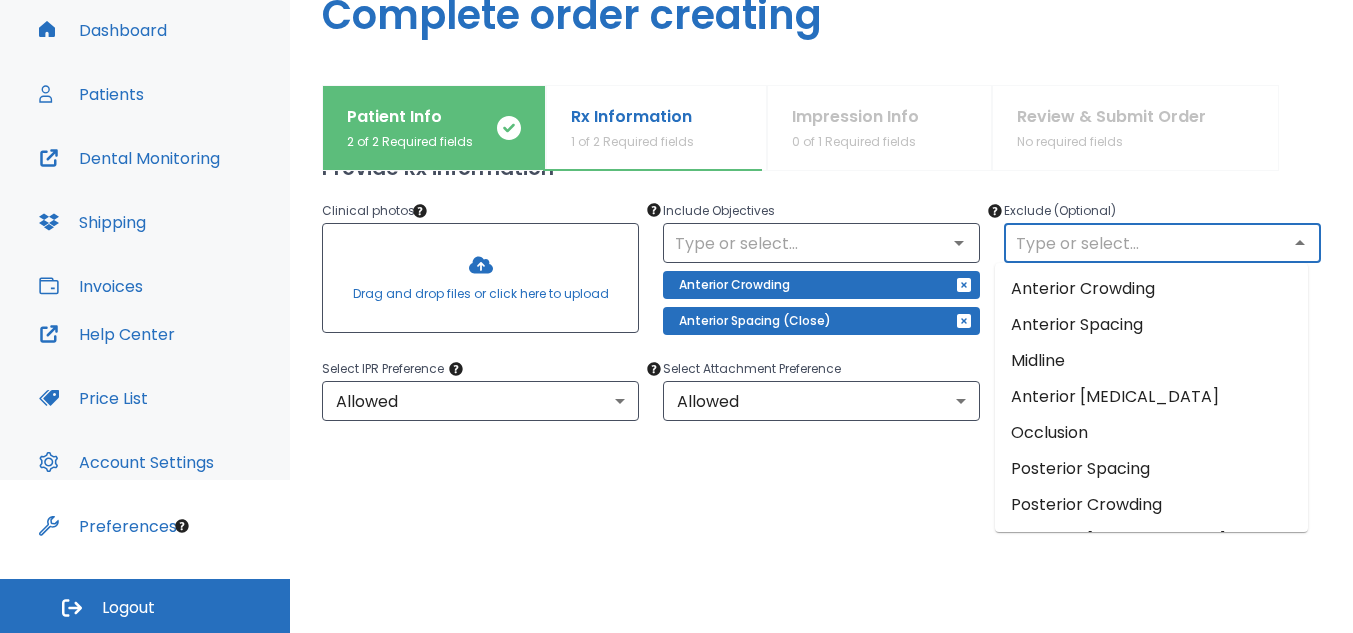 click on "Patient Info 2 of 2 Required fields Rx Information 1 of 2 Required fields Impression Info 0 of 1 Required fields Review & Submit Order No required fields" at bounding box center [821, 128] 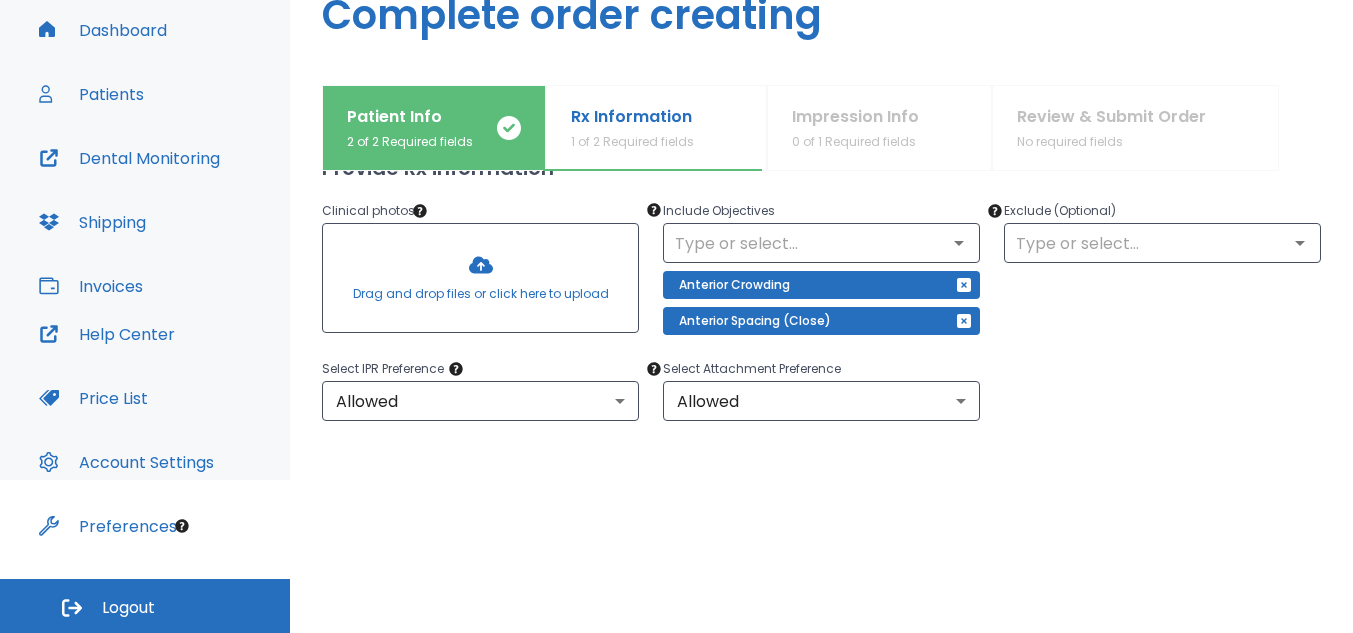 click at bounding box center (480, 278) 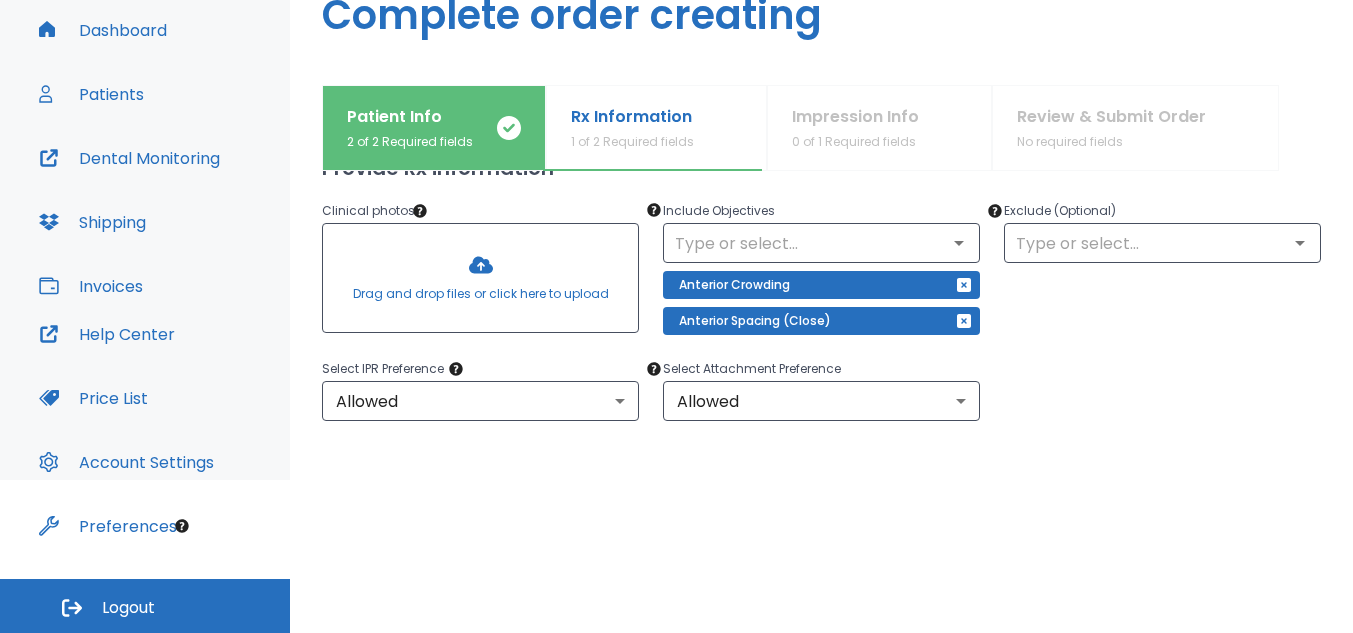 click at bounding box center [480, 278] 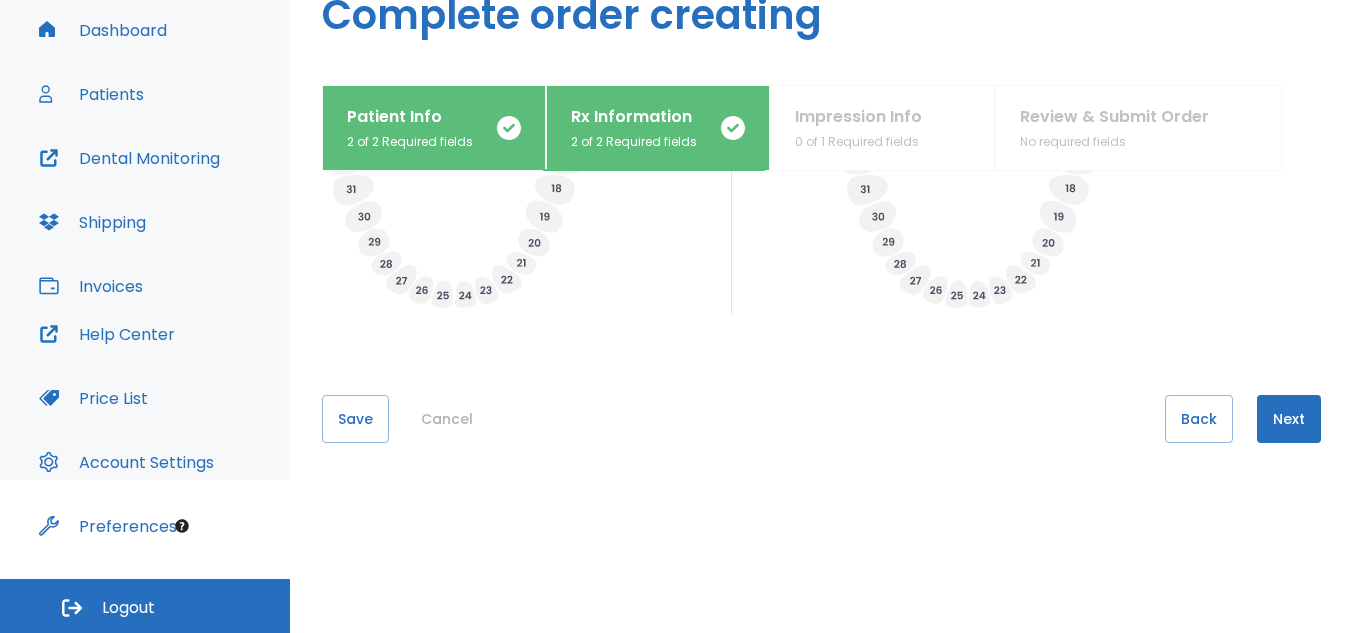 scroll, scrollTop: 913, scrollLeft: 0, axis: vertical 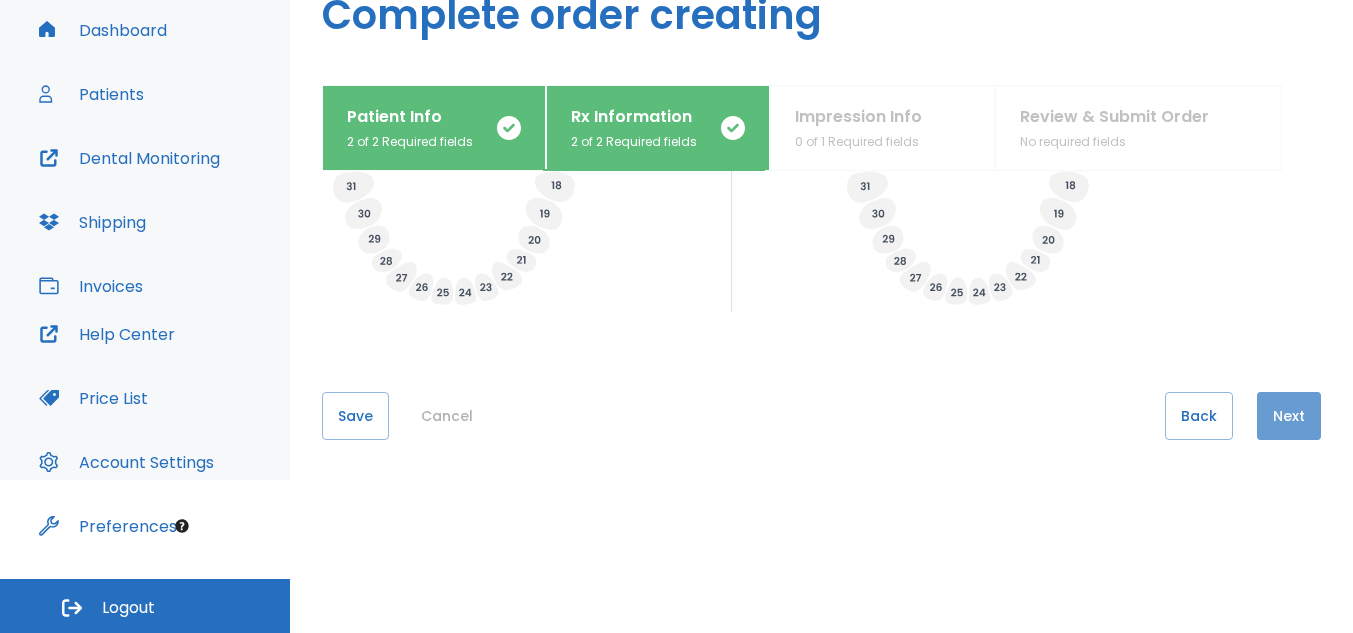 click on "Next" at bounding box center (1289, 416) 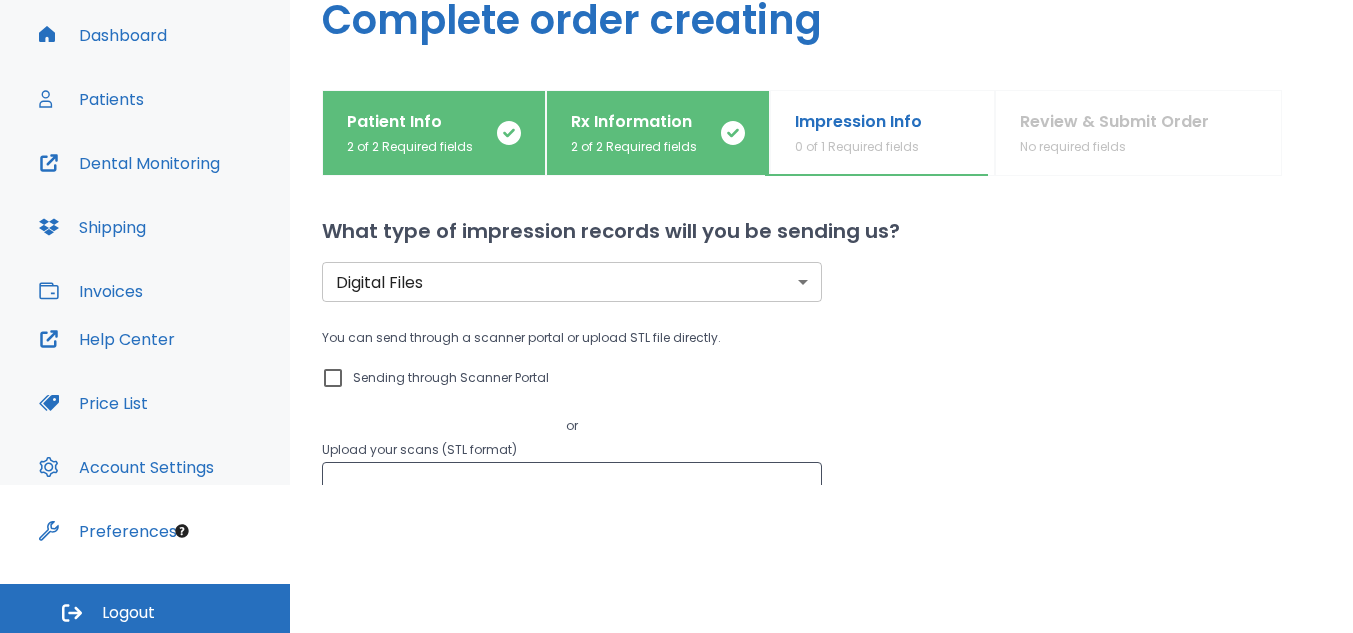 scroll, scrollTop: 153, scrollLeft: 0, axis: vertical 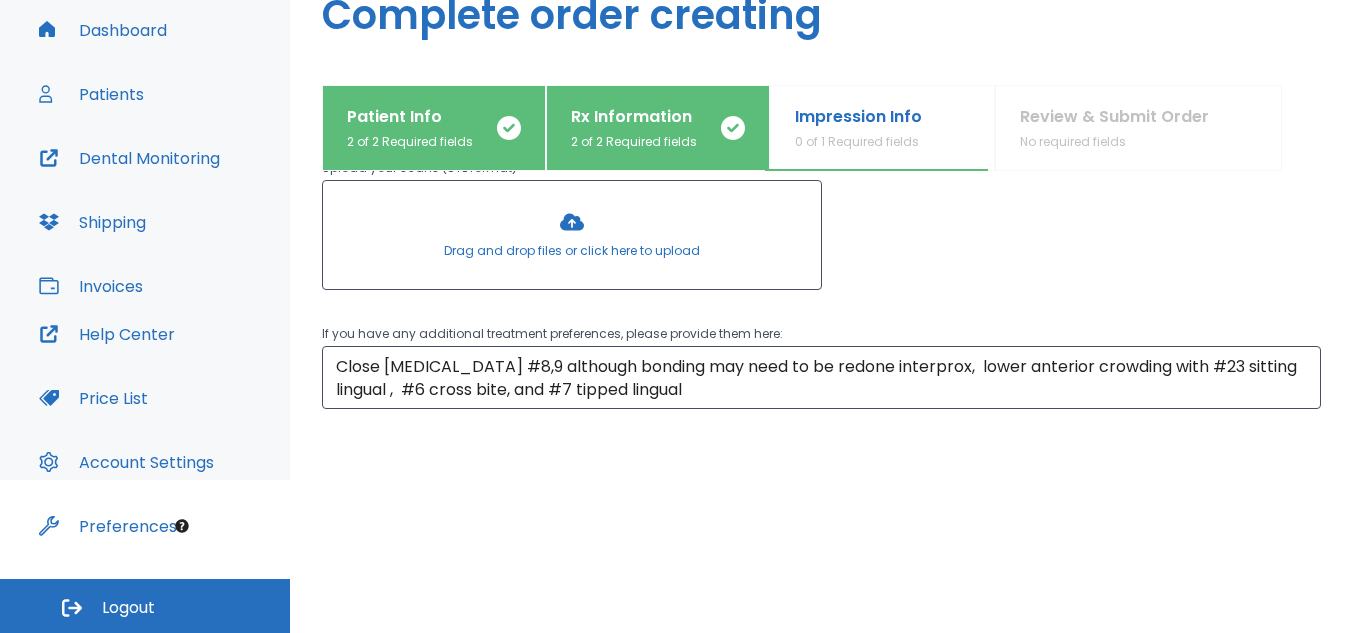click at bounding box center [572, 235] 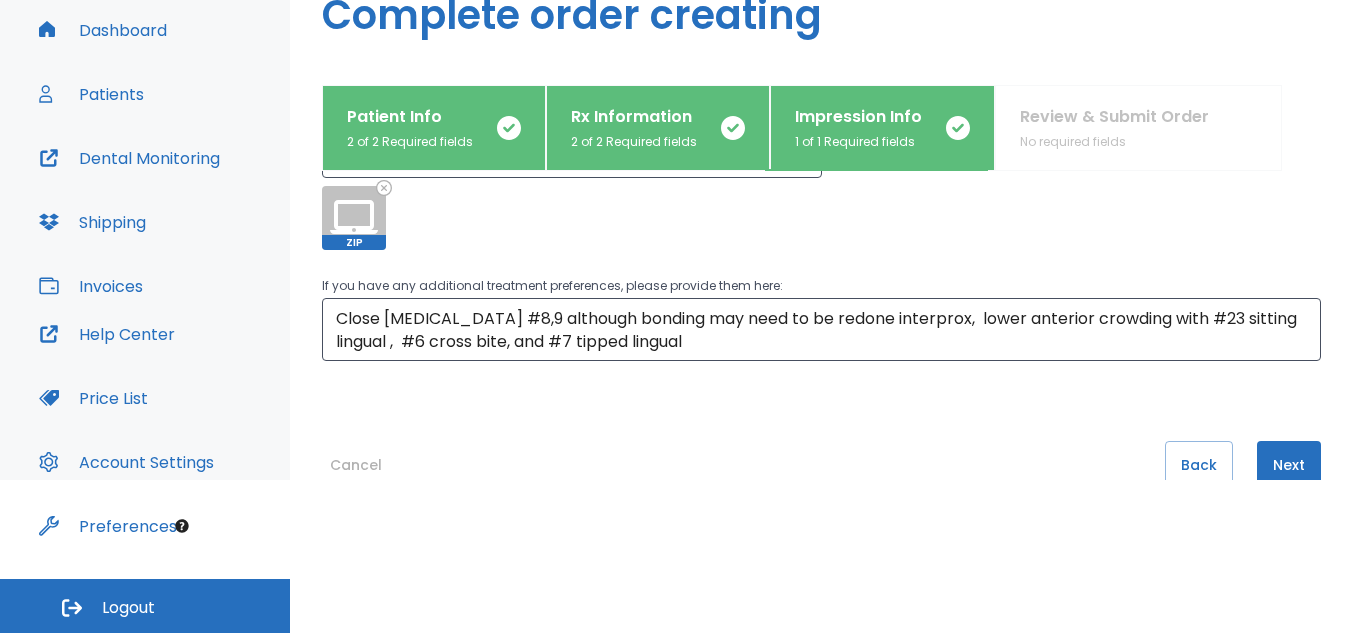 scroll, scrollTop: 438, scrollLeft: 0, axis: vertical 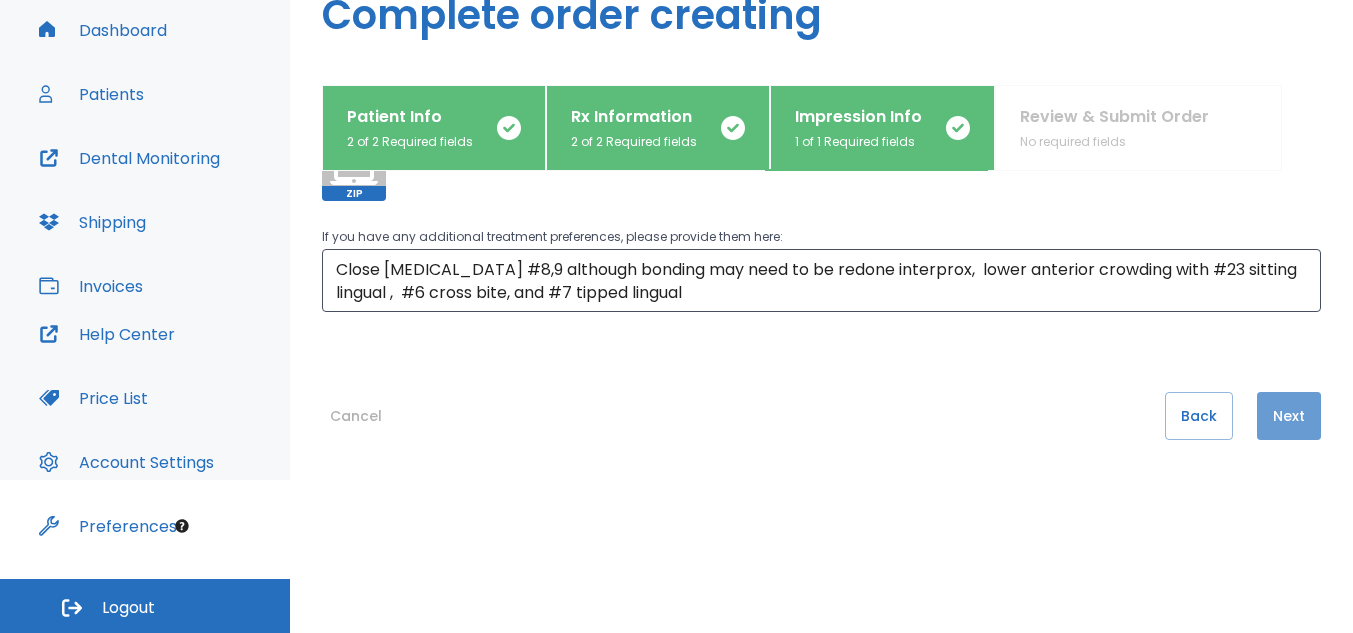 drag, startPoint x: 1269, startPoint y: 416, endPoint x: 1216, endPoint y: 469, distance: 74.953316 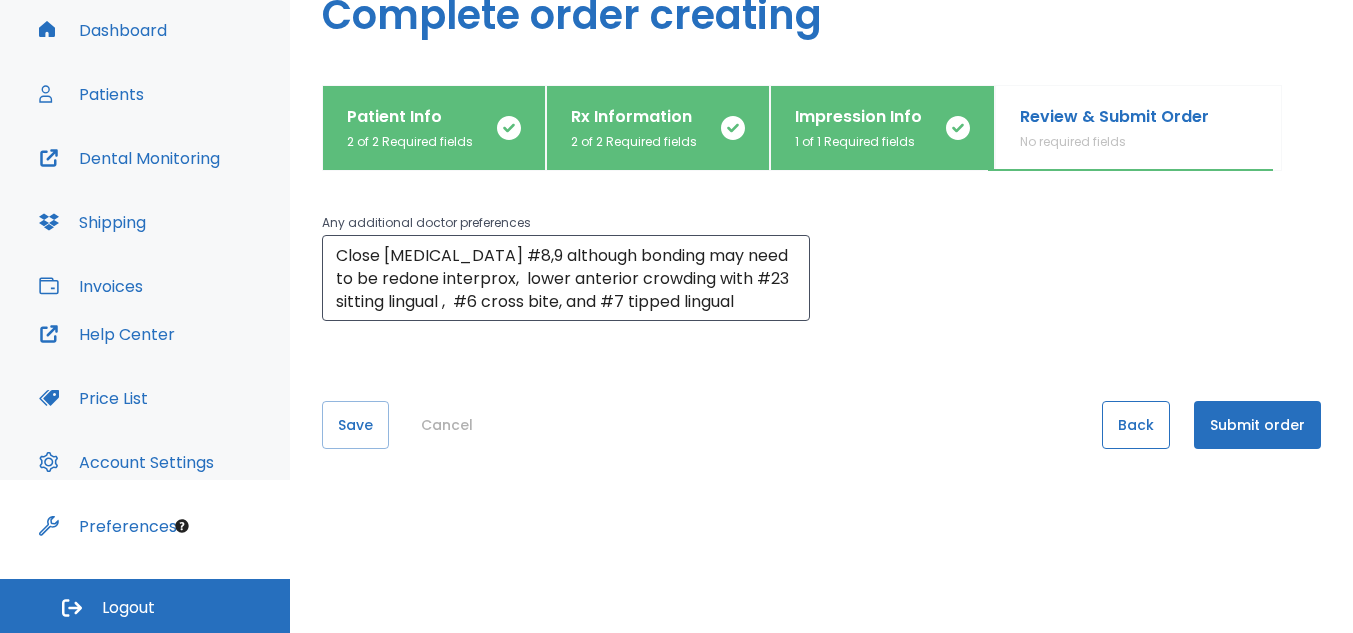 scroll, scrollTop: 155, scrollLeft: 0, axis: vertical 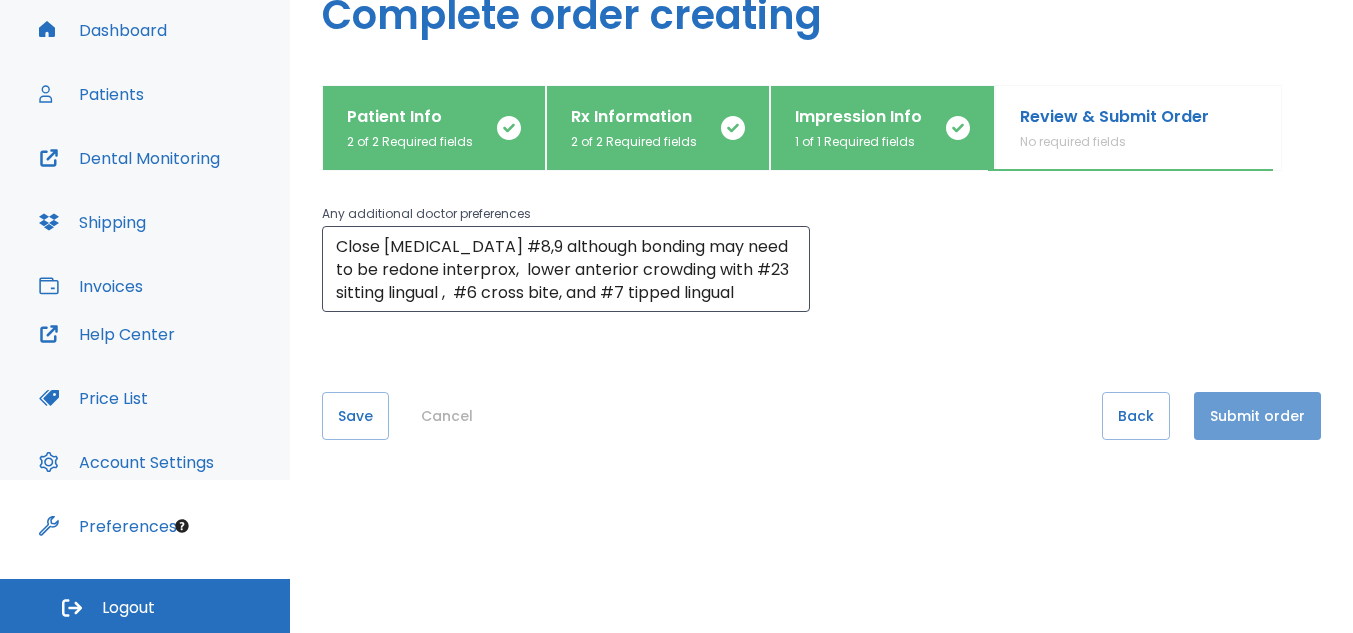 click on "Submit order" at bounding box center [1257, 416] 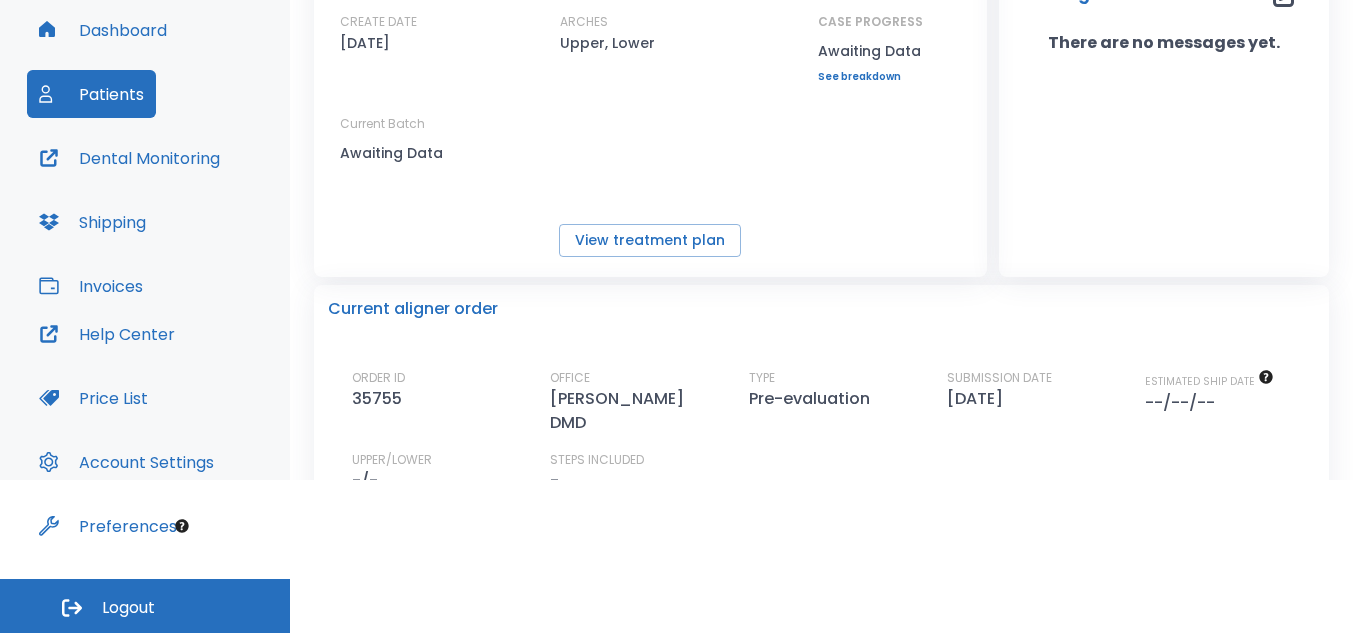 scroll, scrollTop: 0, scrollLeft: 0, axis: both 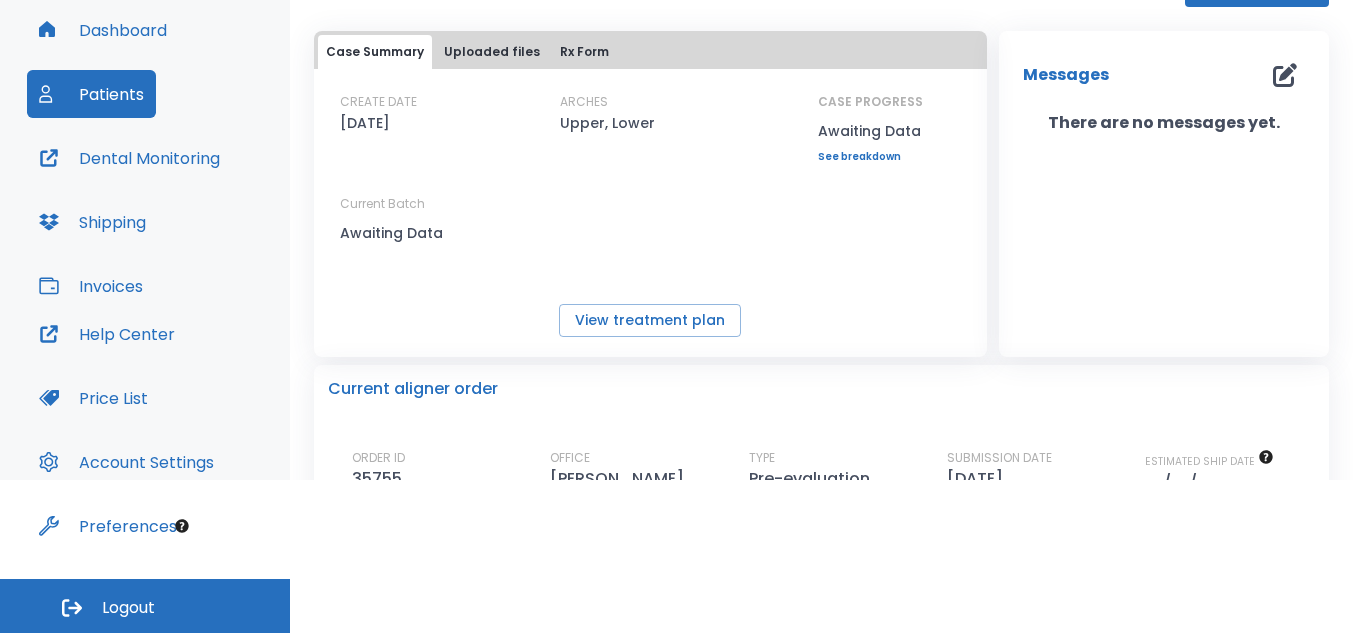 click on "Dashboard" at bounding box center [103, 30] 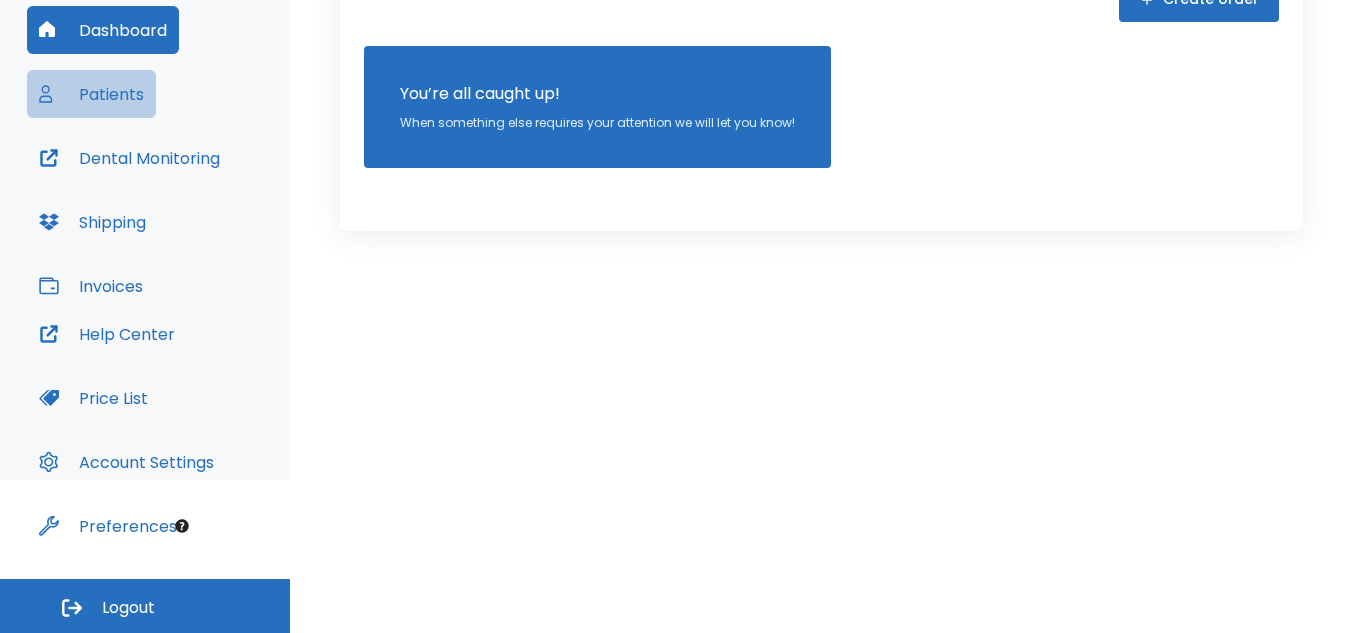 click on "Patients" at bounding box center [91, 94] 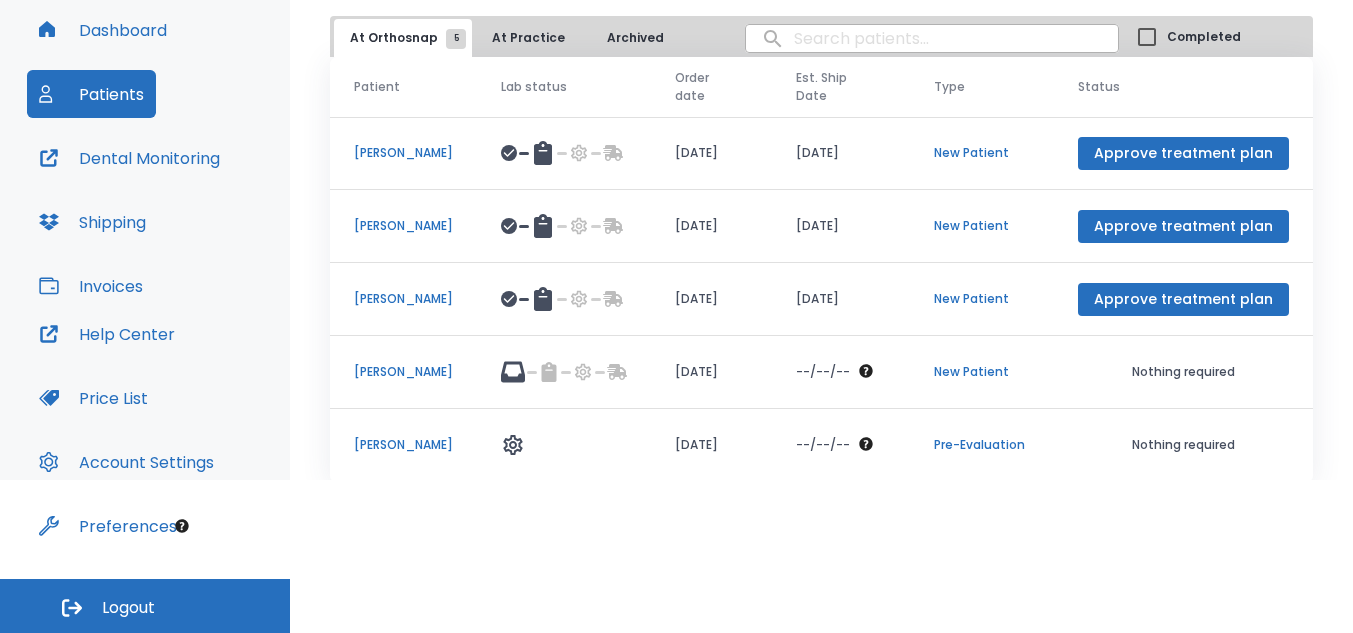 click on "Pre-Evaluation" at bounding box center (982, 445) 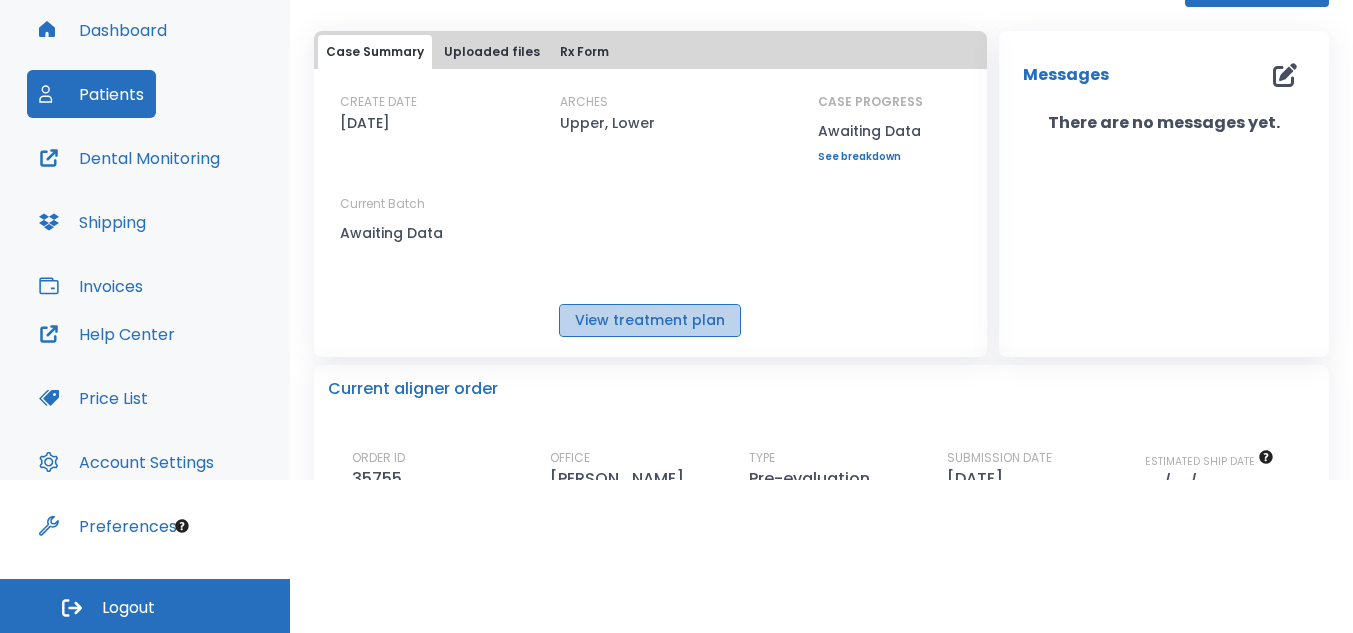 click on "View treatment plan" at bounding box center (650, 320) 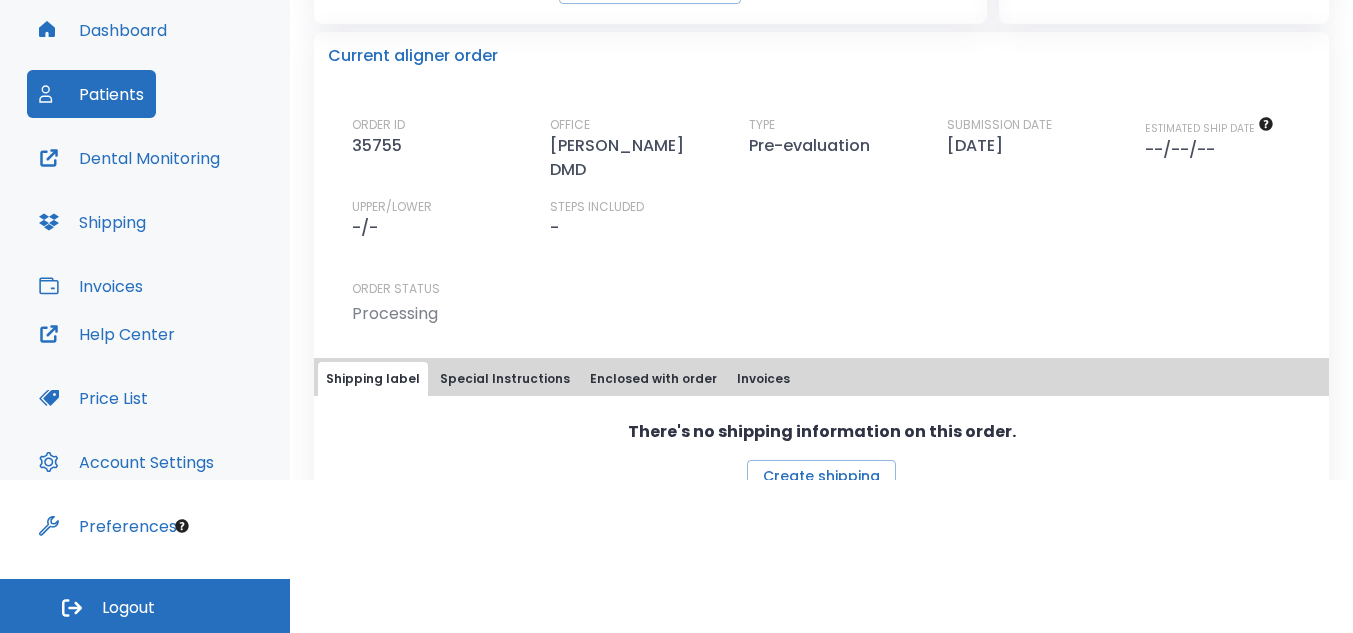 scroll, scrollTop: 380, scrollLeft: 0, axis: vertical 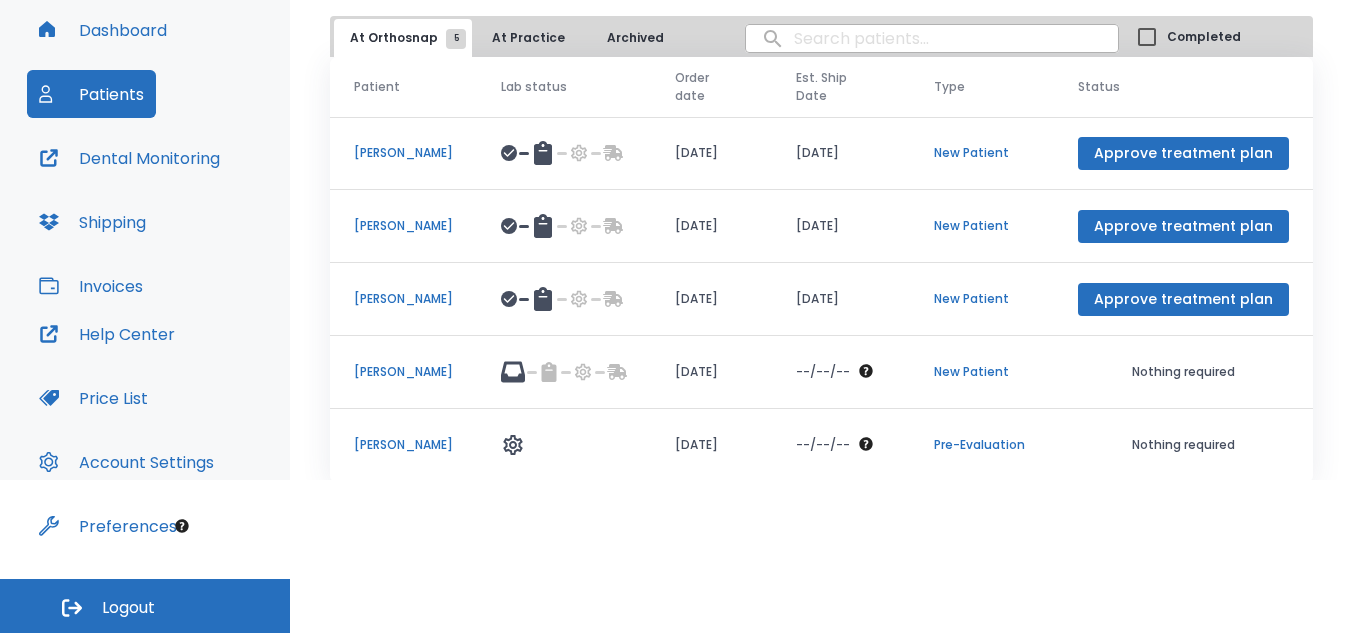 click on "[PERSON_NAME]" at bounding box center (403, 299) 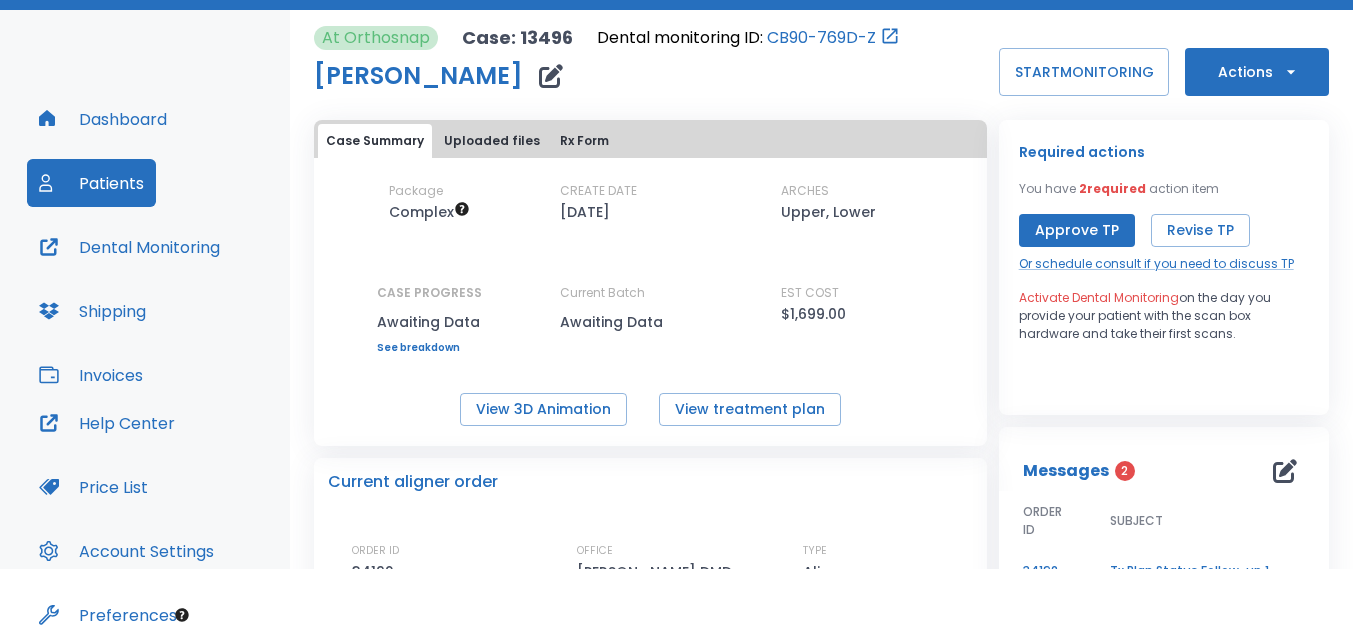 scroll, scrollTop: 100, scrollLeft: 0, axis: vertical 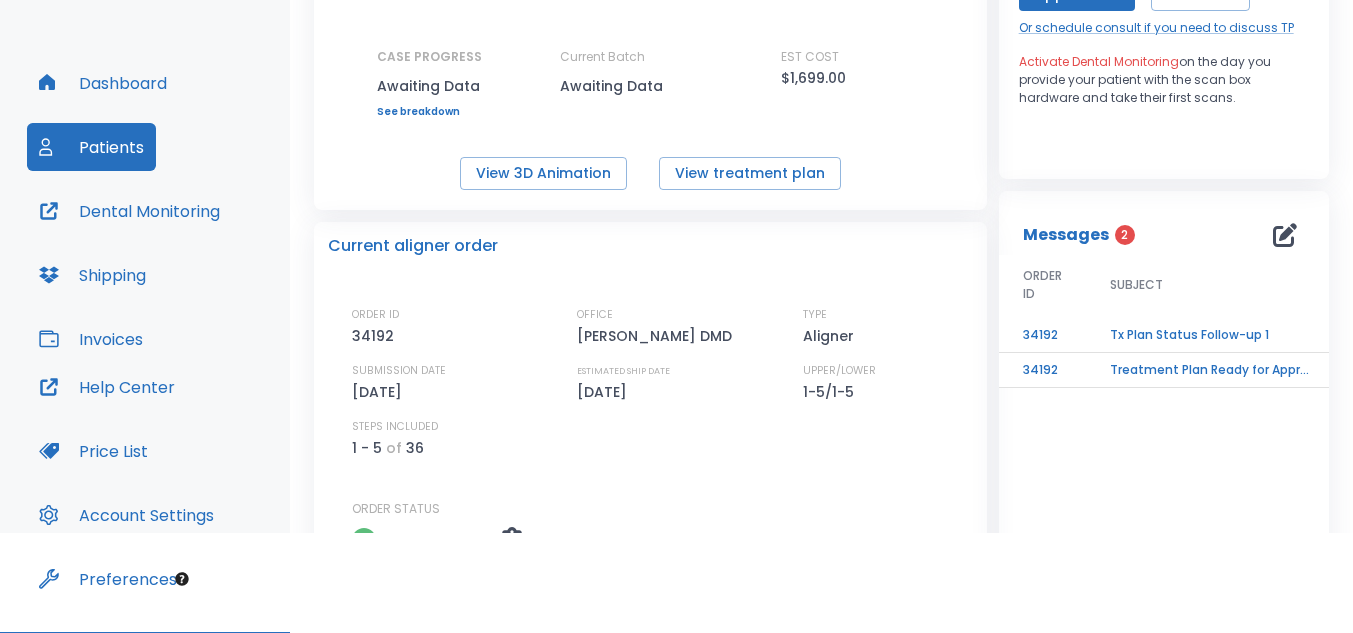 click on "Tx Plan Status Follow-up 1" at bounding box center (1211, 335) 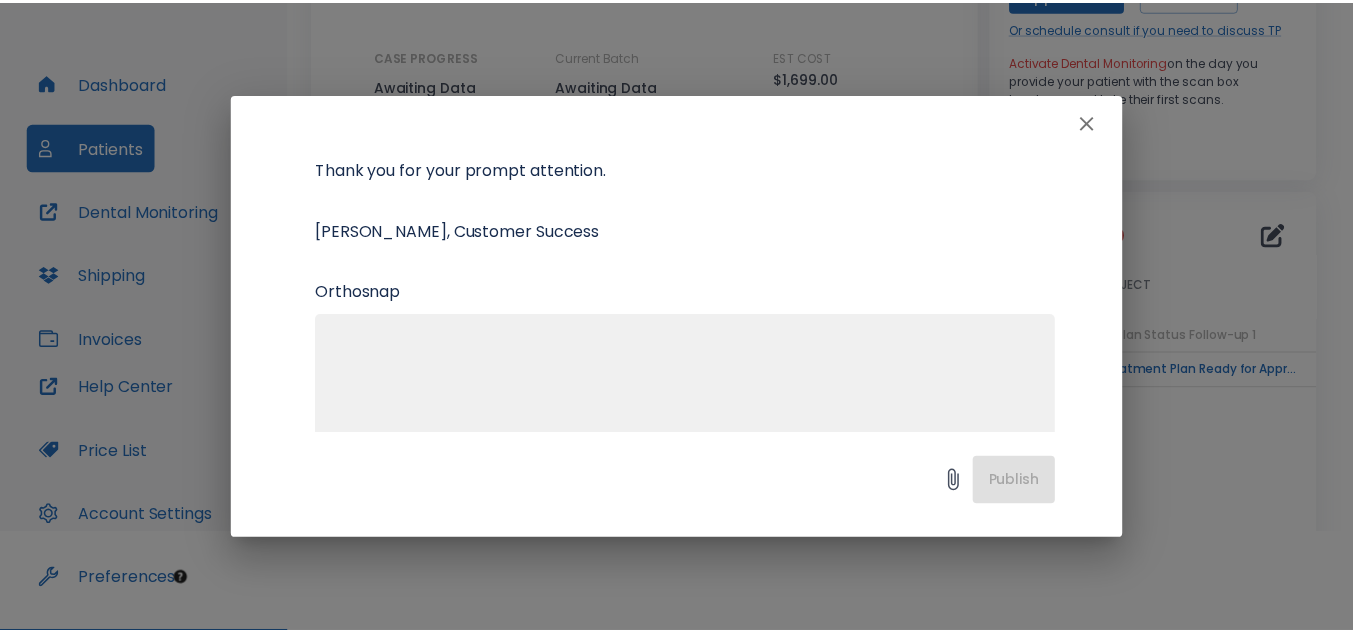 scroll, scrollTop: 600, scrollLeft: 0, axis: vertical 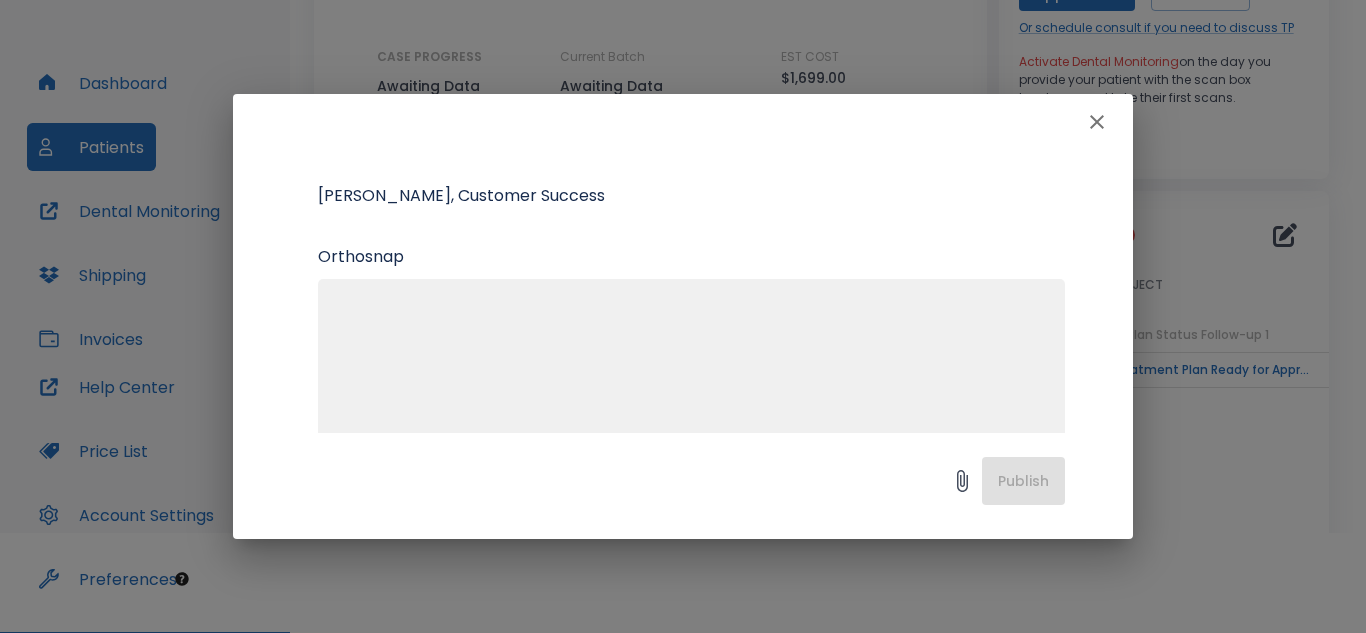 click 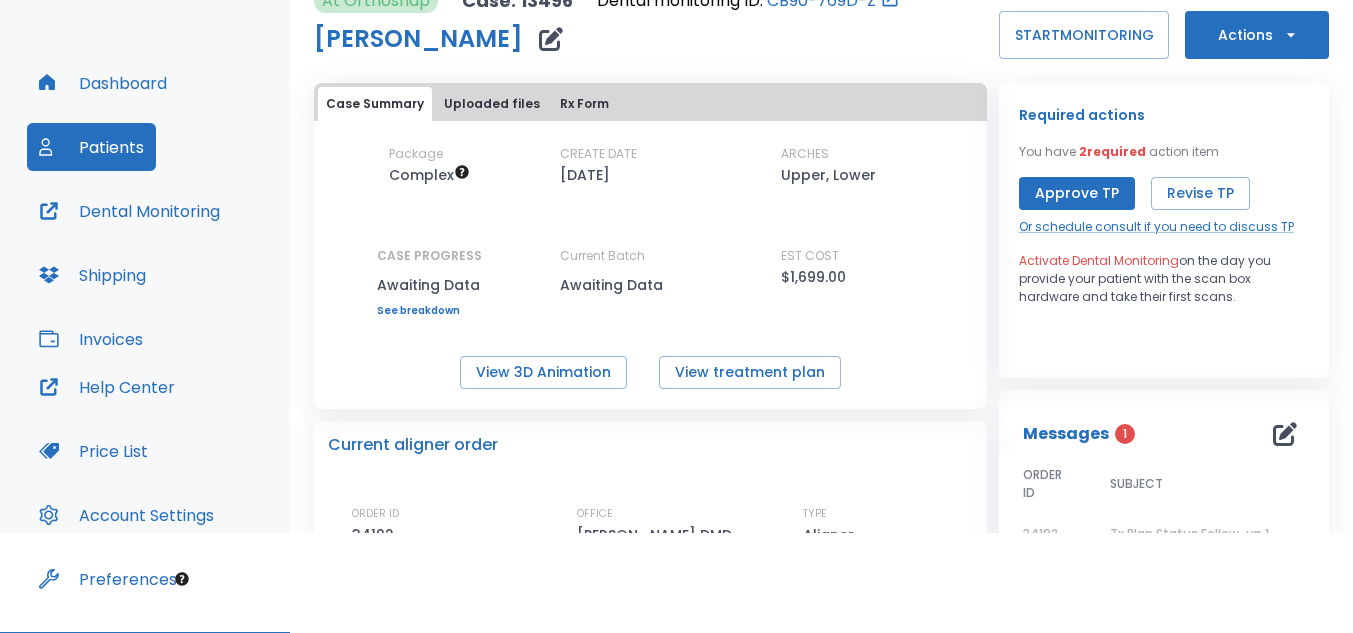 scroll, scrollTop: 0, scrollLeft: 0, axis: both 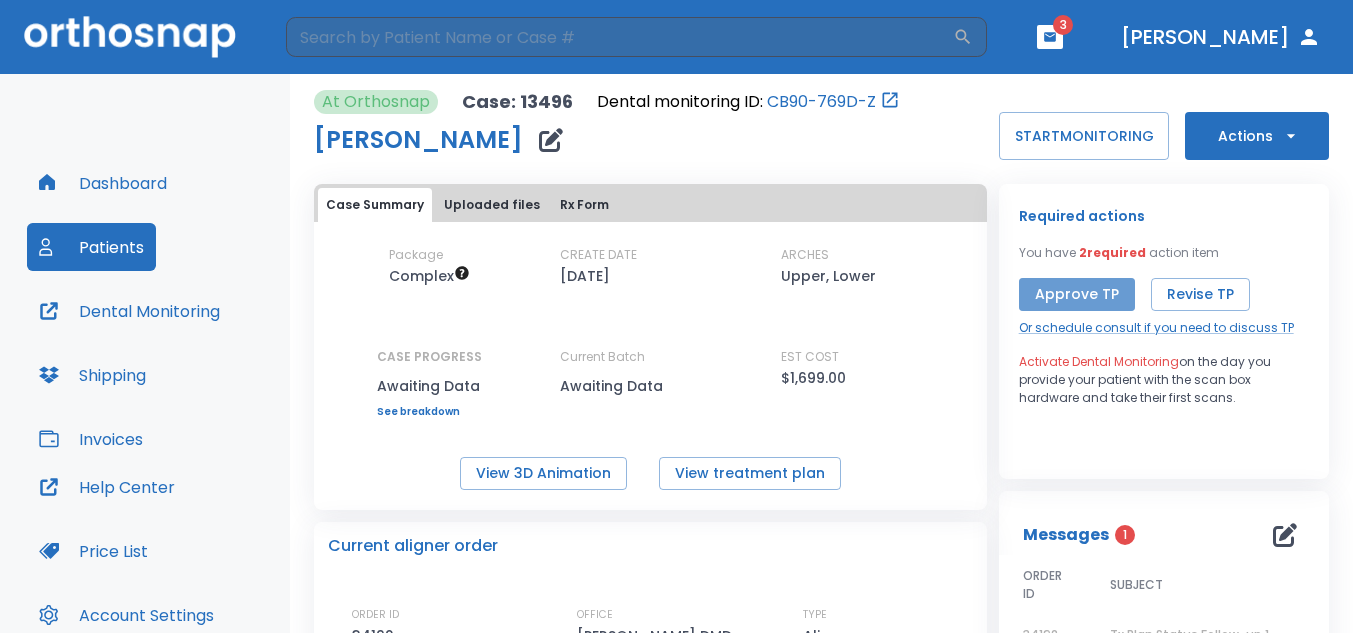 click on "Approve TP" at bounding box center [1077, 294] 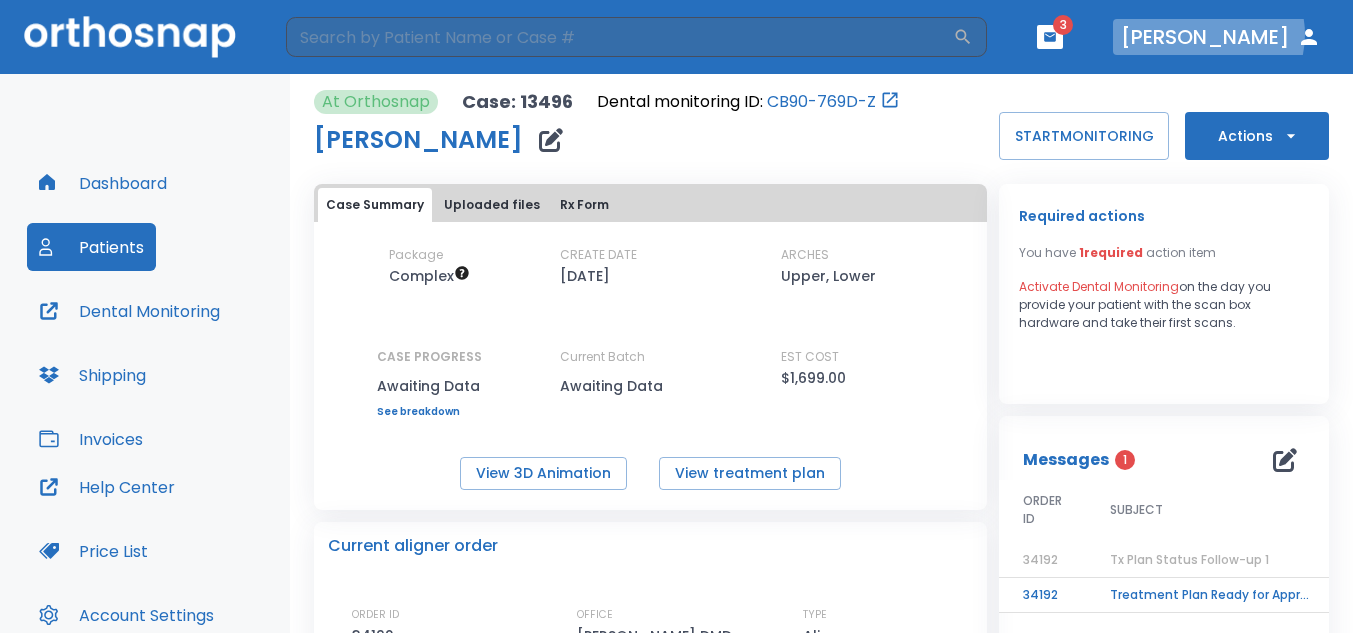 click on "[PERSON_NAME]" at bounding box center (1221, 37) 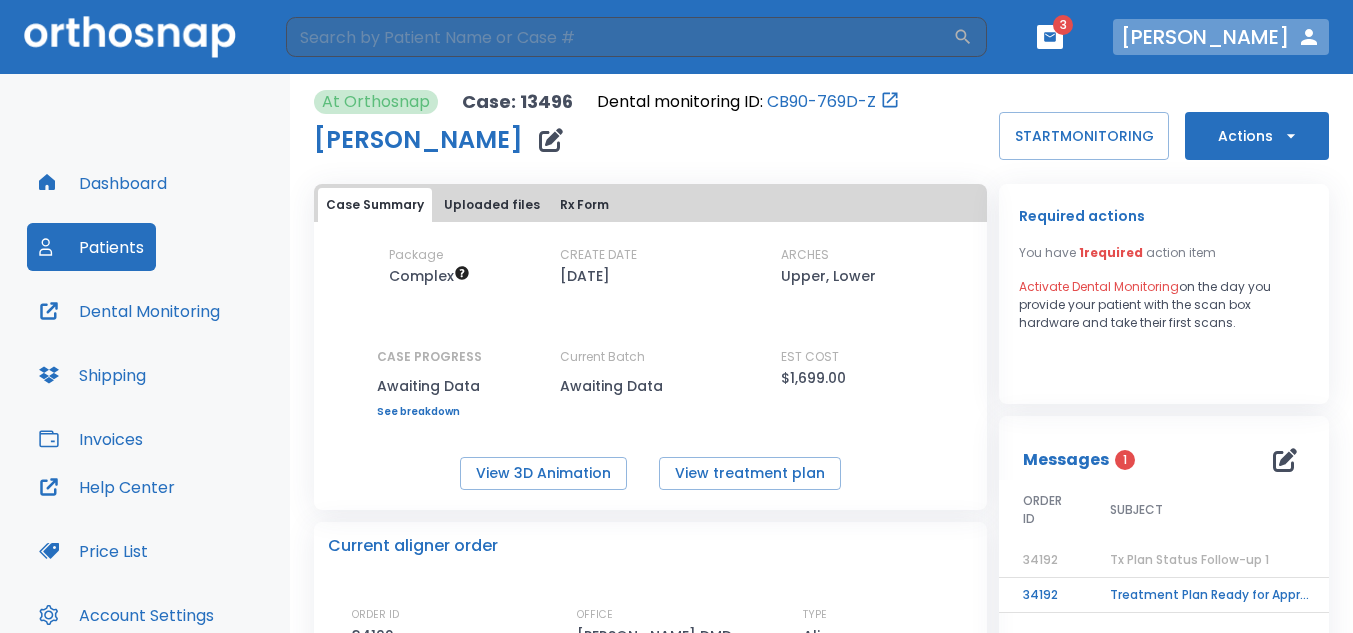 click 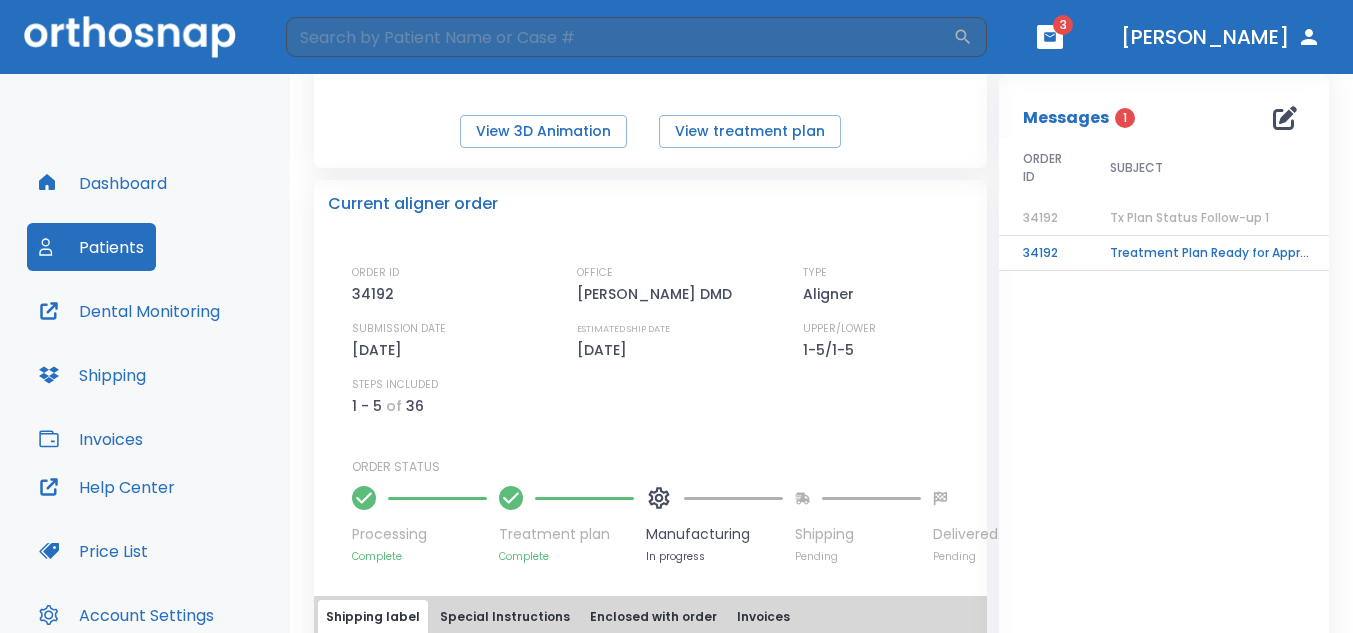 scroll, scrollTop: 474, scrollLeft: 0, axis: vertical 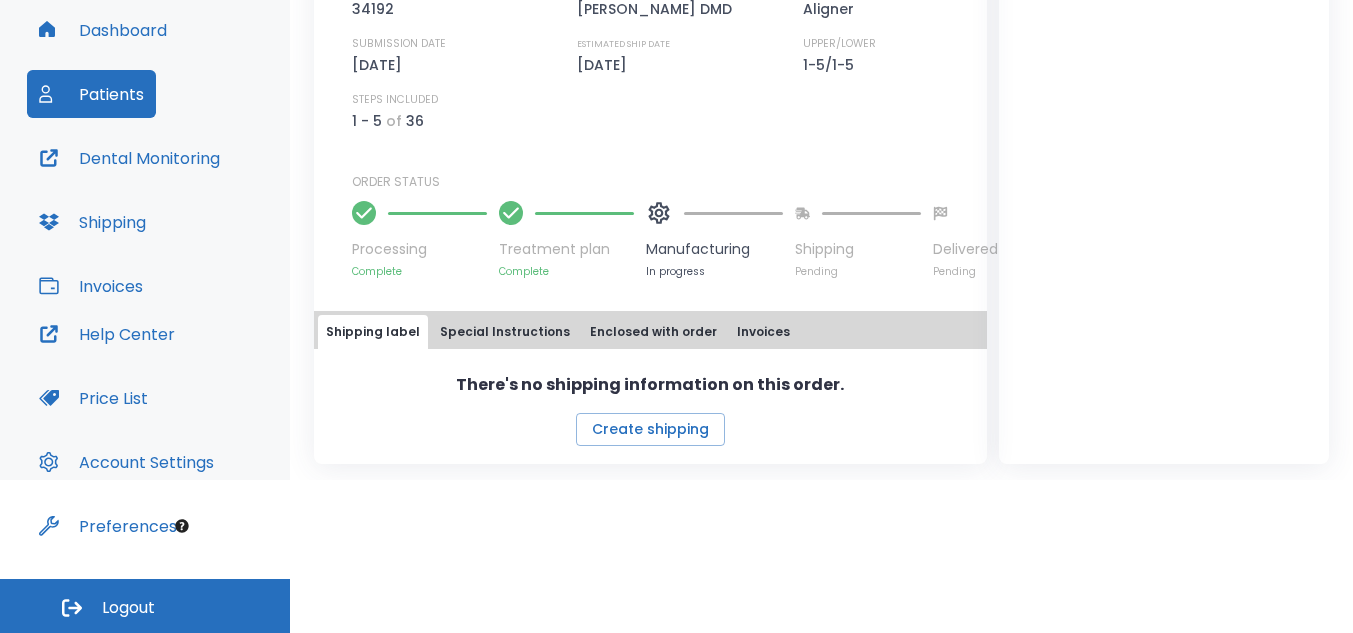 drag, startPoint x: 143, startPoint y: 605, endPoint x: 164, endPoint y: 599, distance: 21.84033 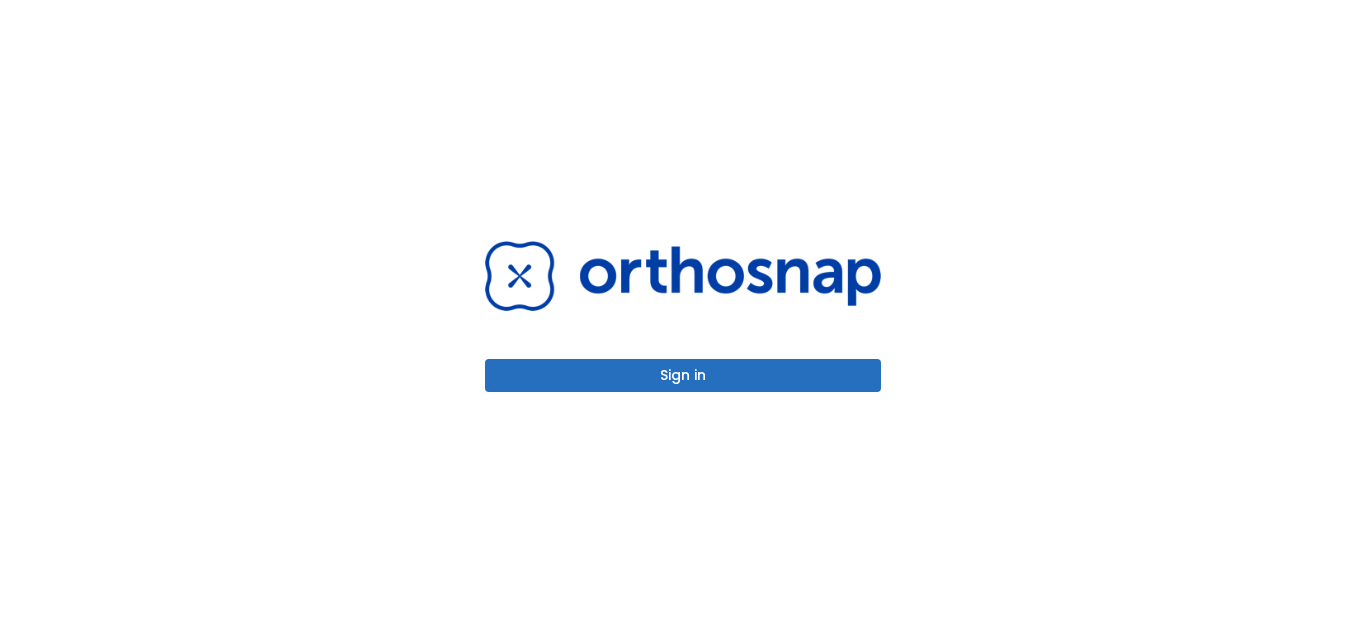 scroll, scrollTop: 0, scrollLeft: 0, axis: both 